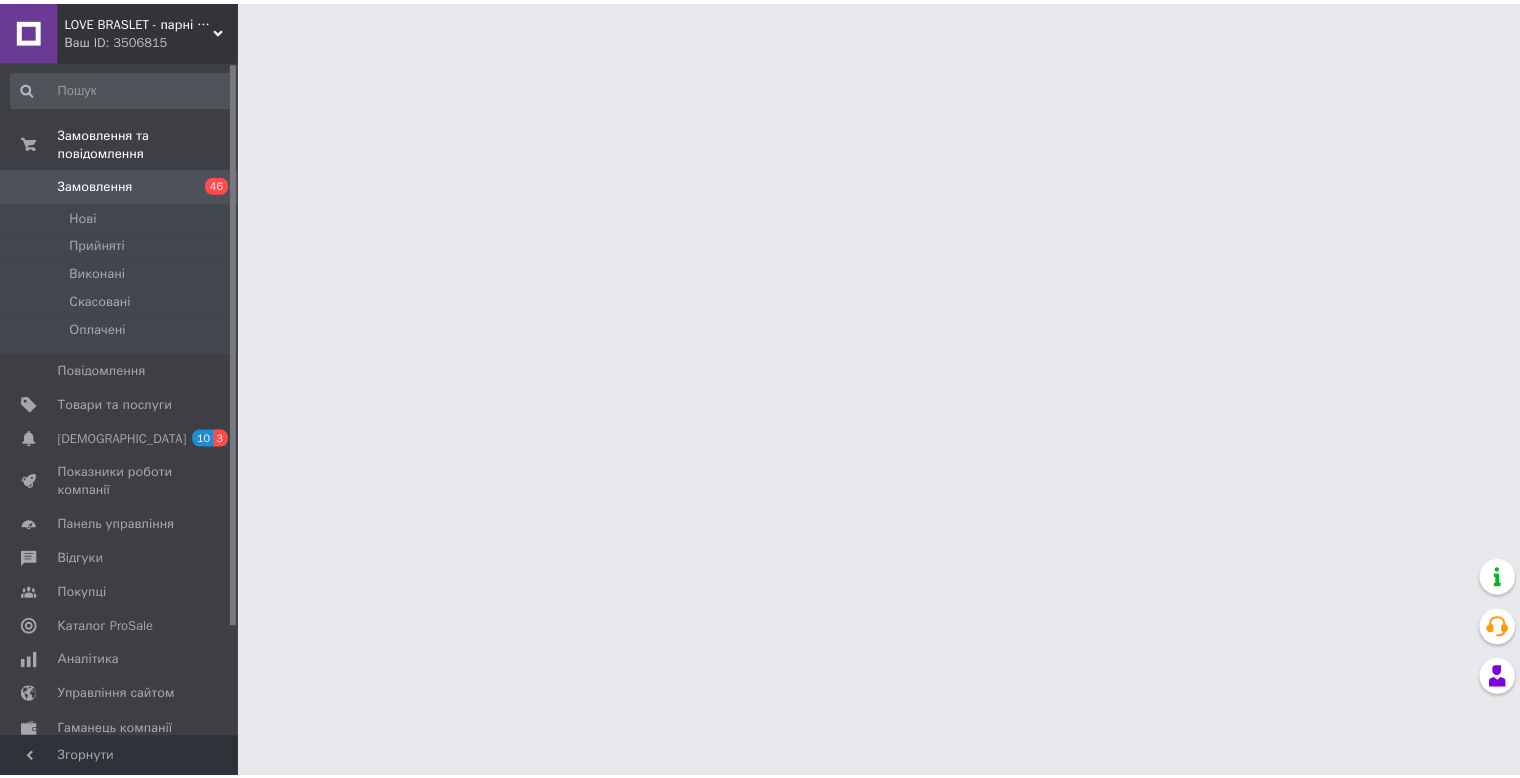scroll, scrollTop: 0, scrollLeft: 0, axis: both 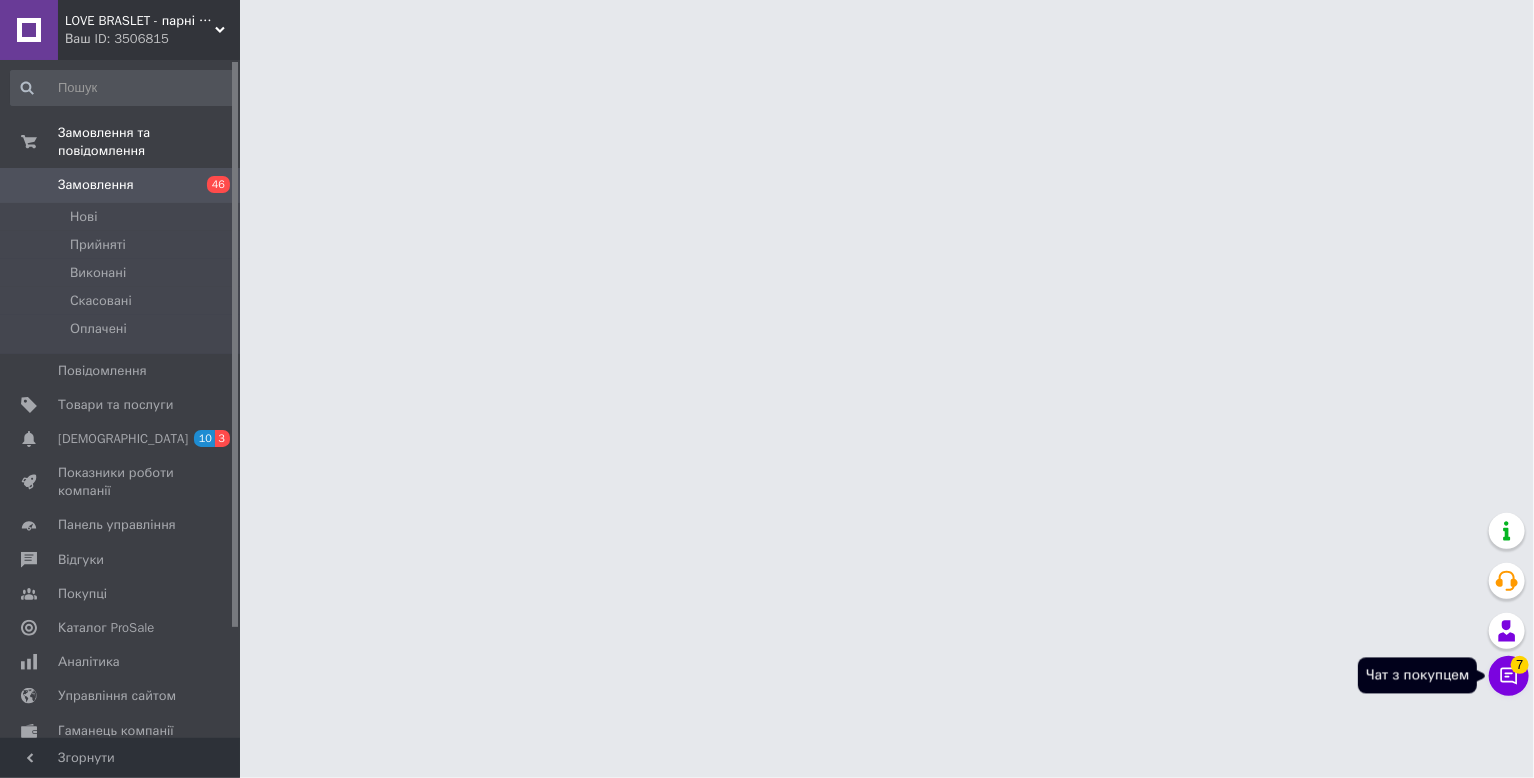 click on "Чат з покупцем 7" at bounding box center [1509, 676] 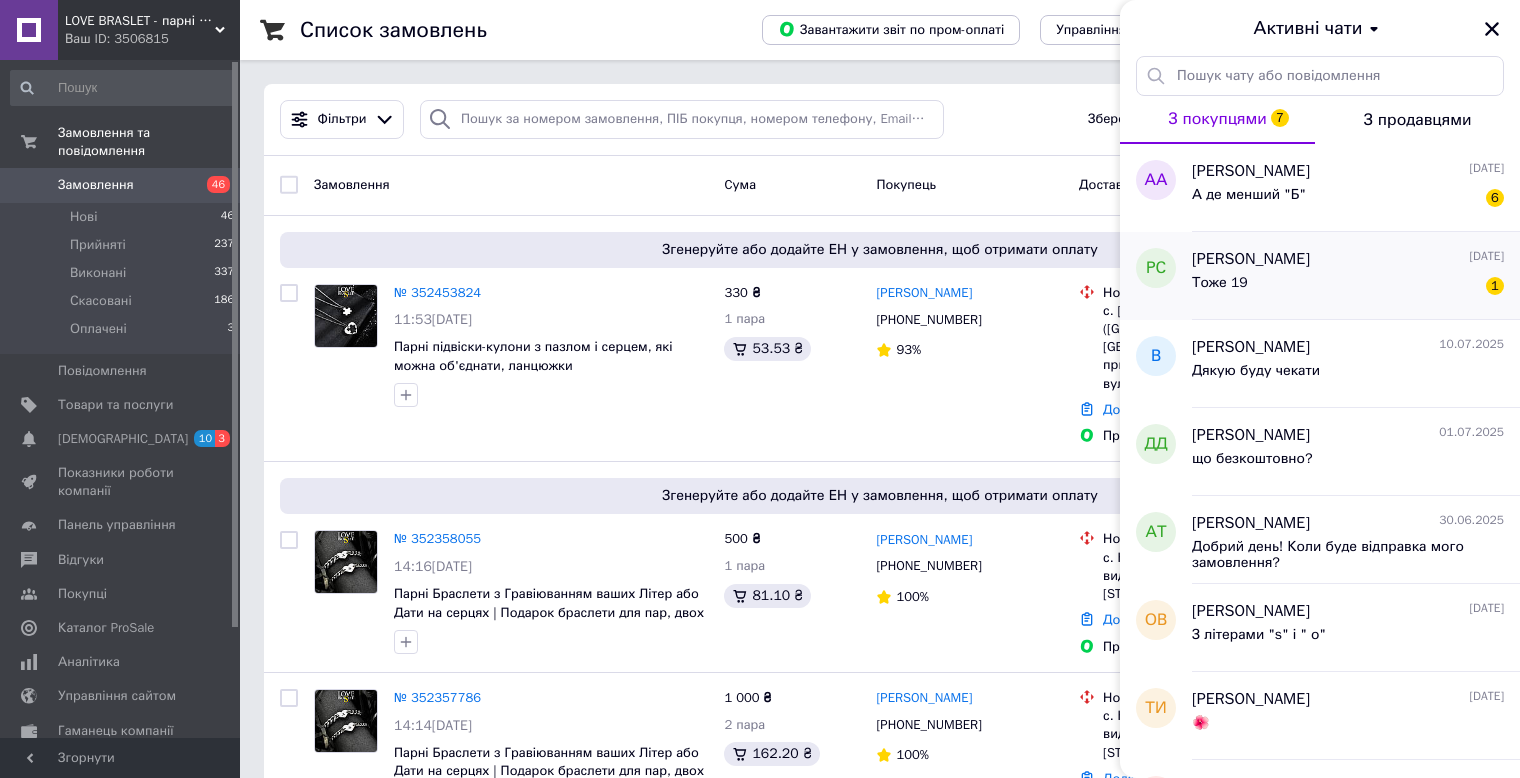 click on "Тоже 19 1" at bounding box center (1348, 287) 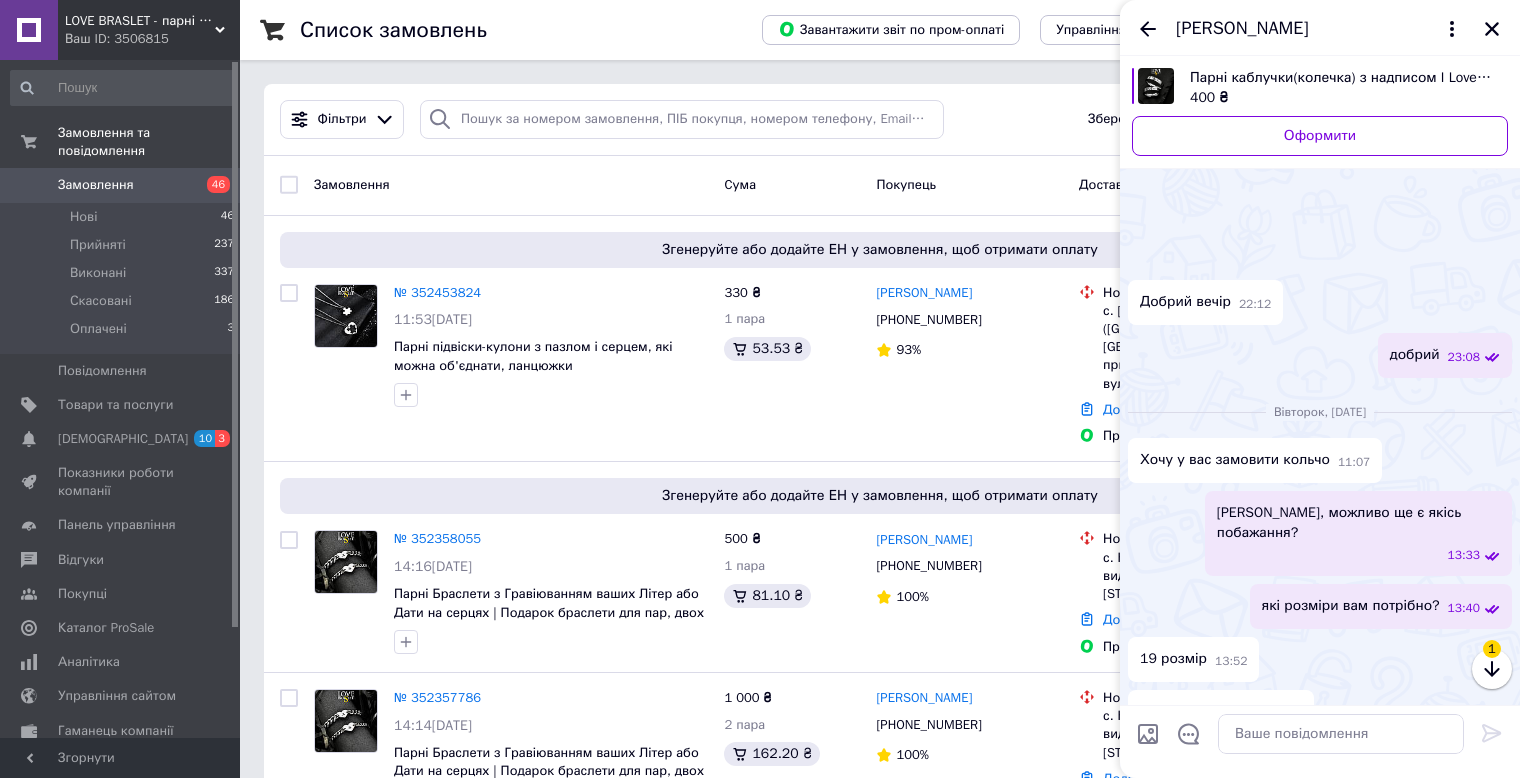scroll, scrollTop: 1132, scrollLeft: 0, axis: vertical 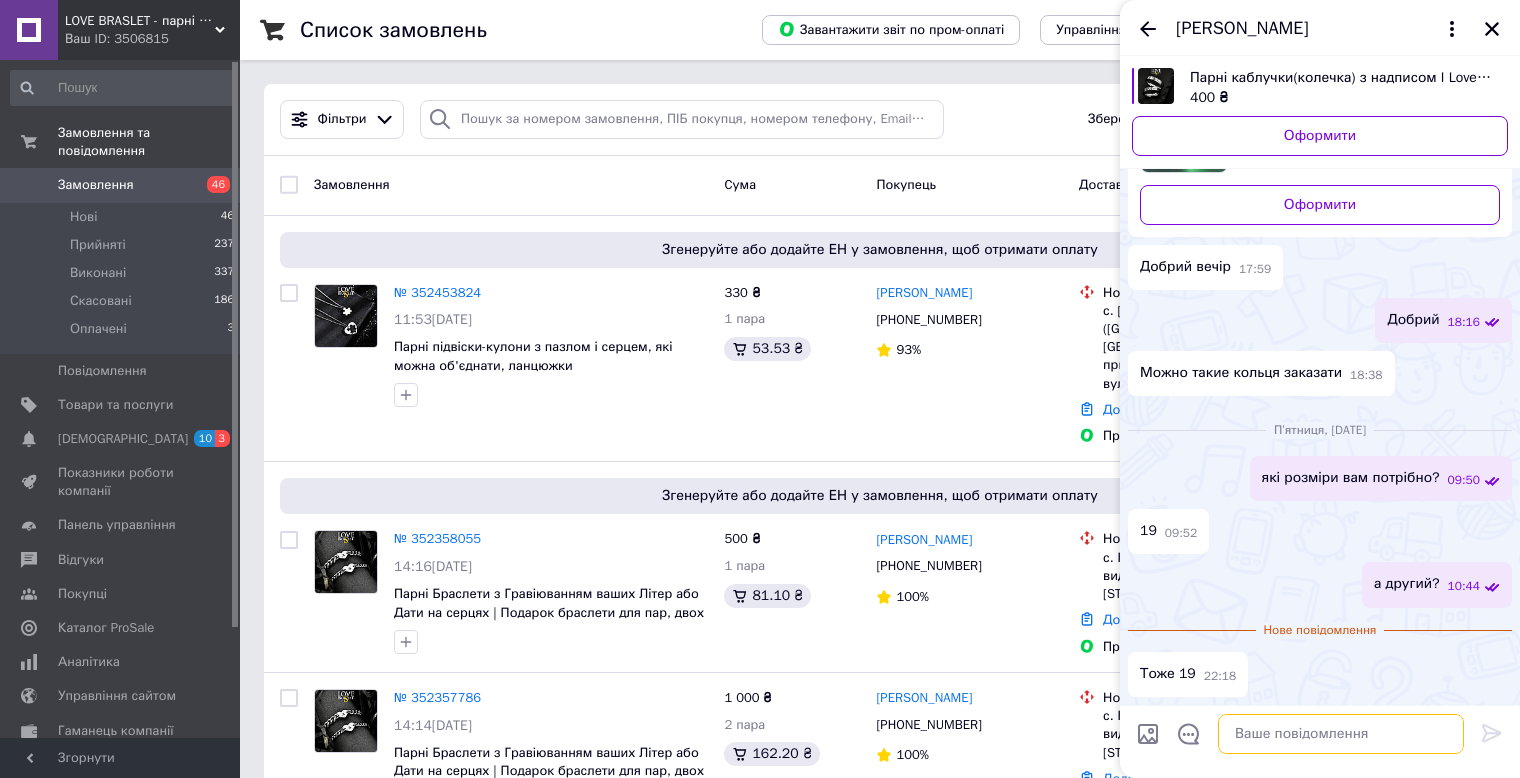 click at bounding box center [1341, 734] 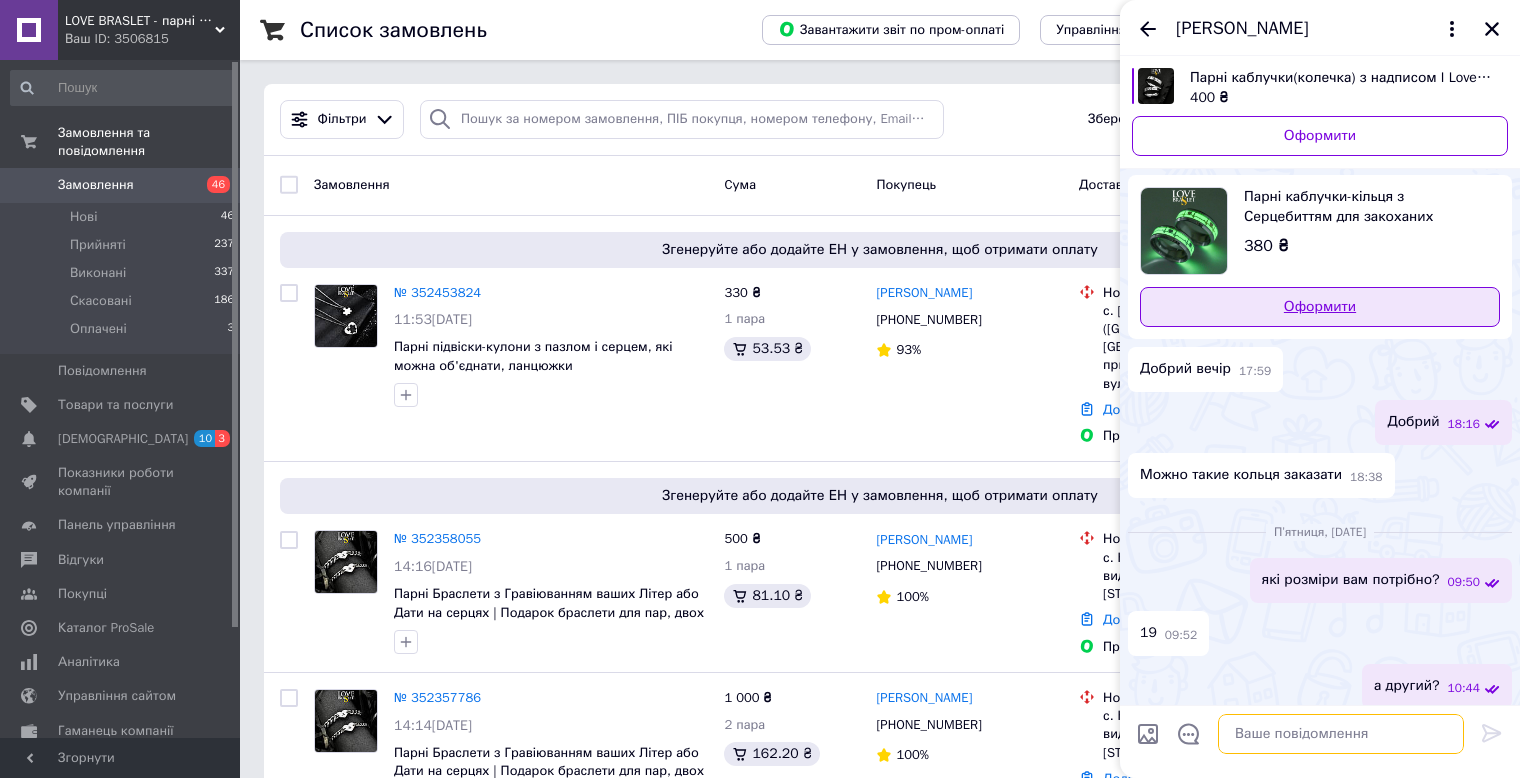 scroll, scrollTop: 1081, scrollLeft: 0, axis: vertical 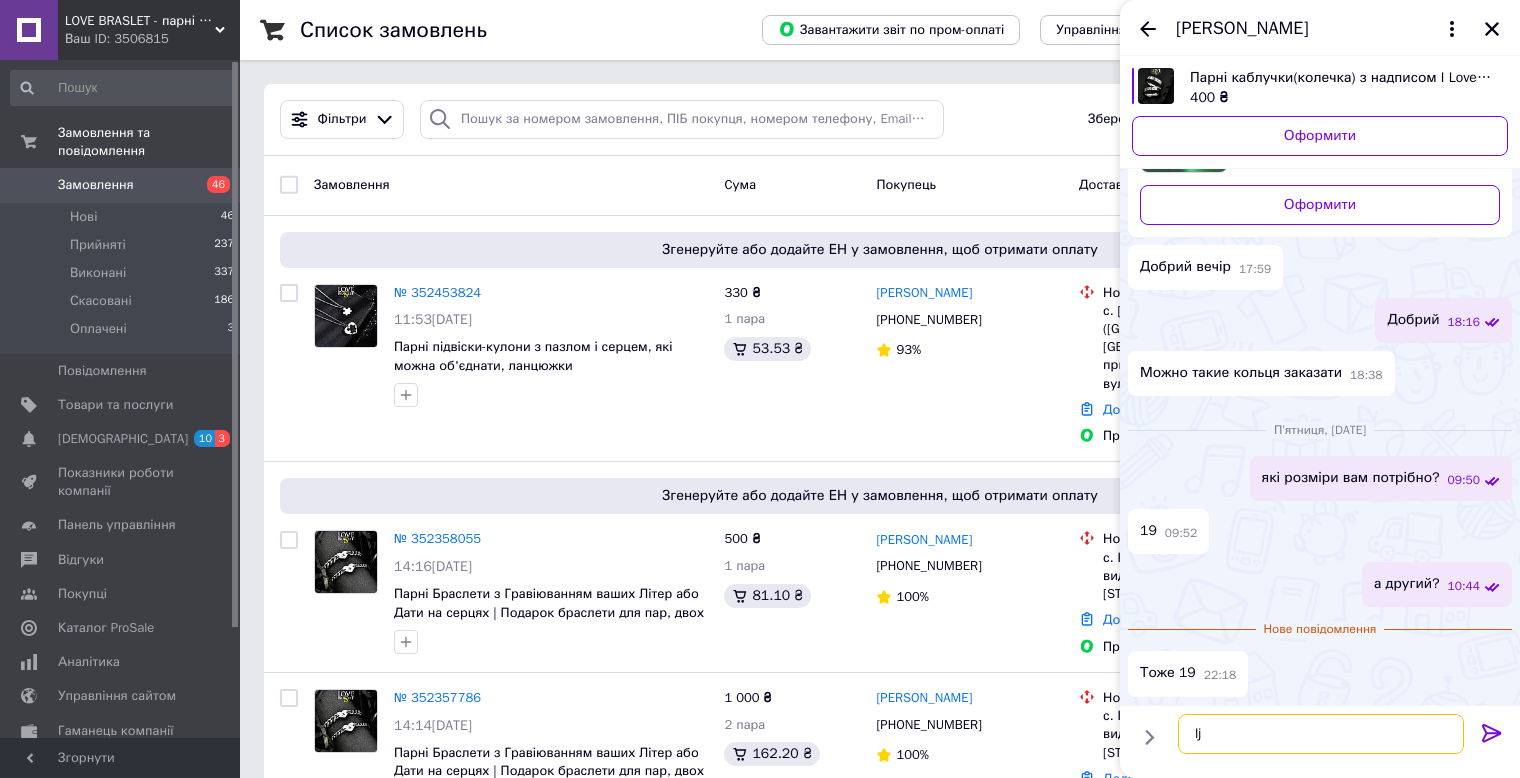 type on "l" 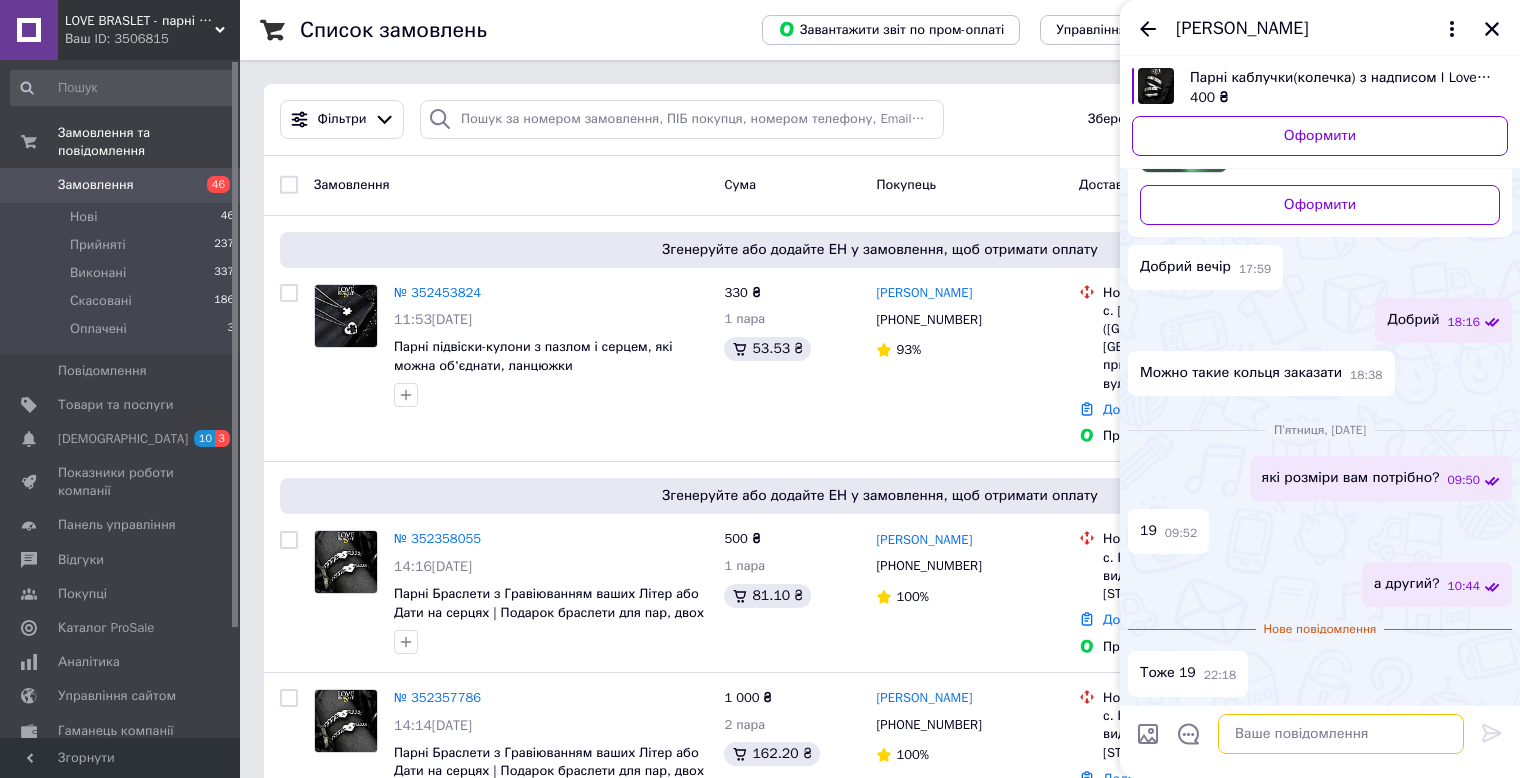type on "l" 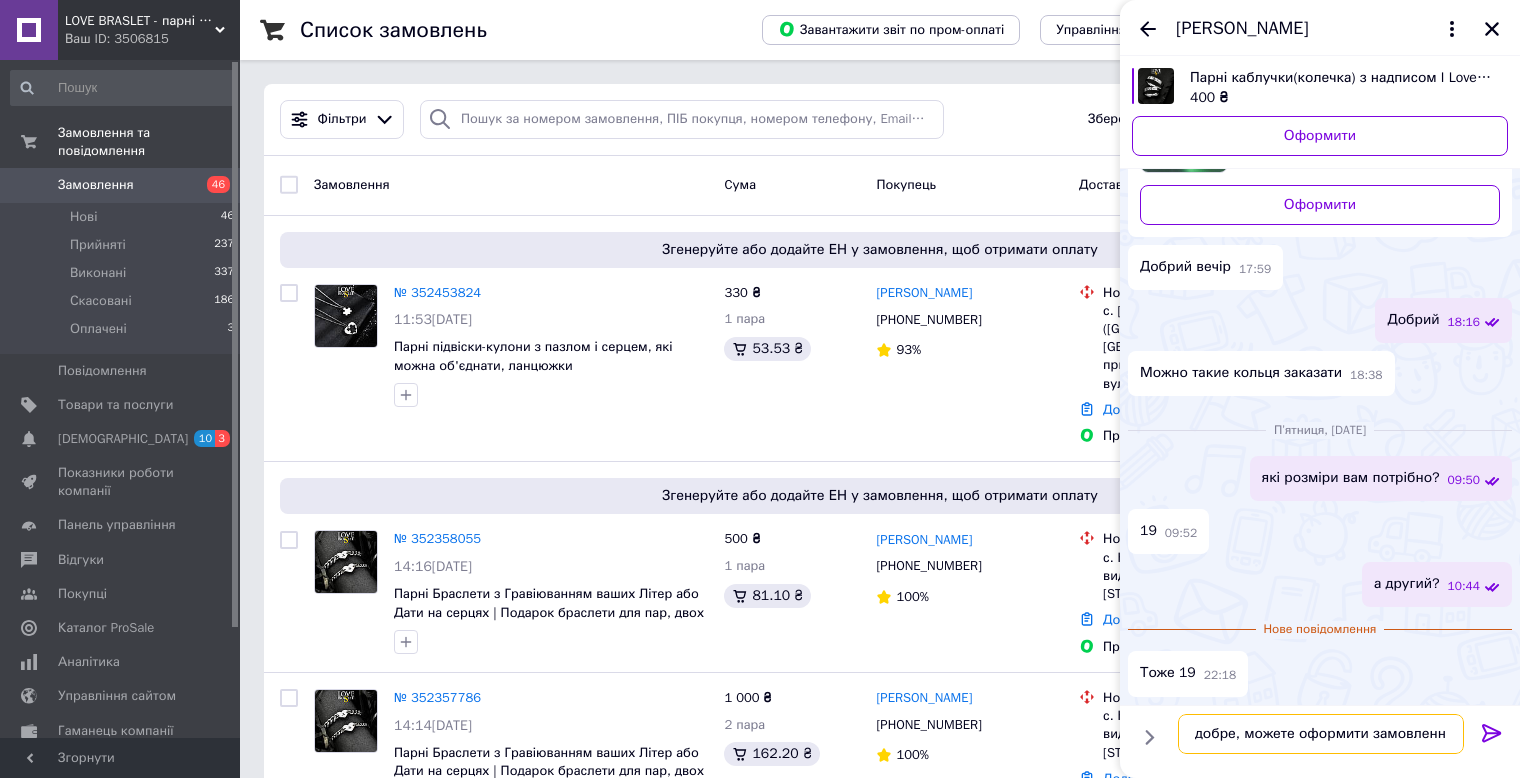 type on "добре, можете оформити замовлення" 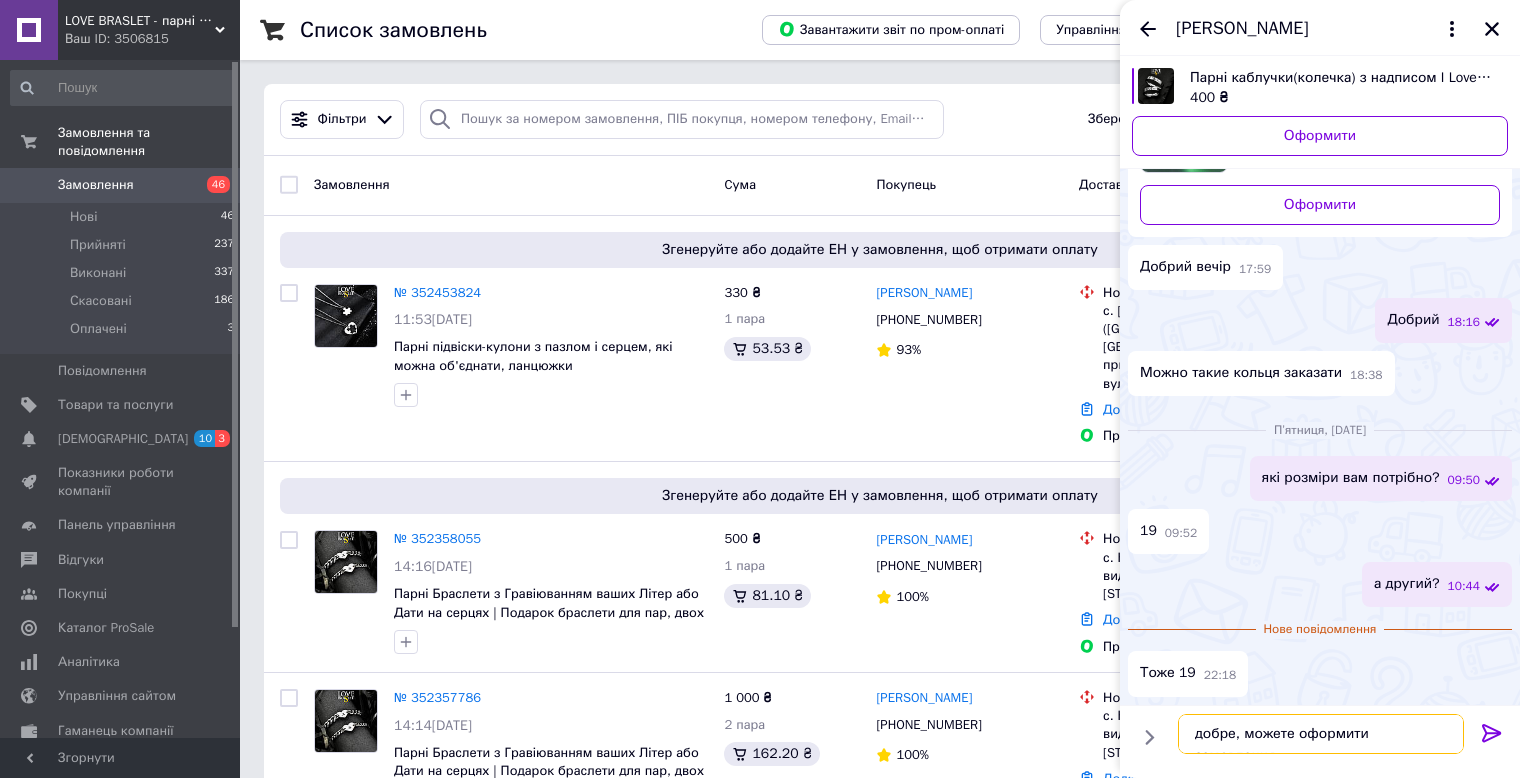 type 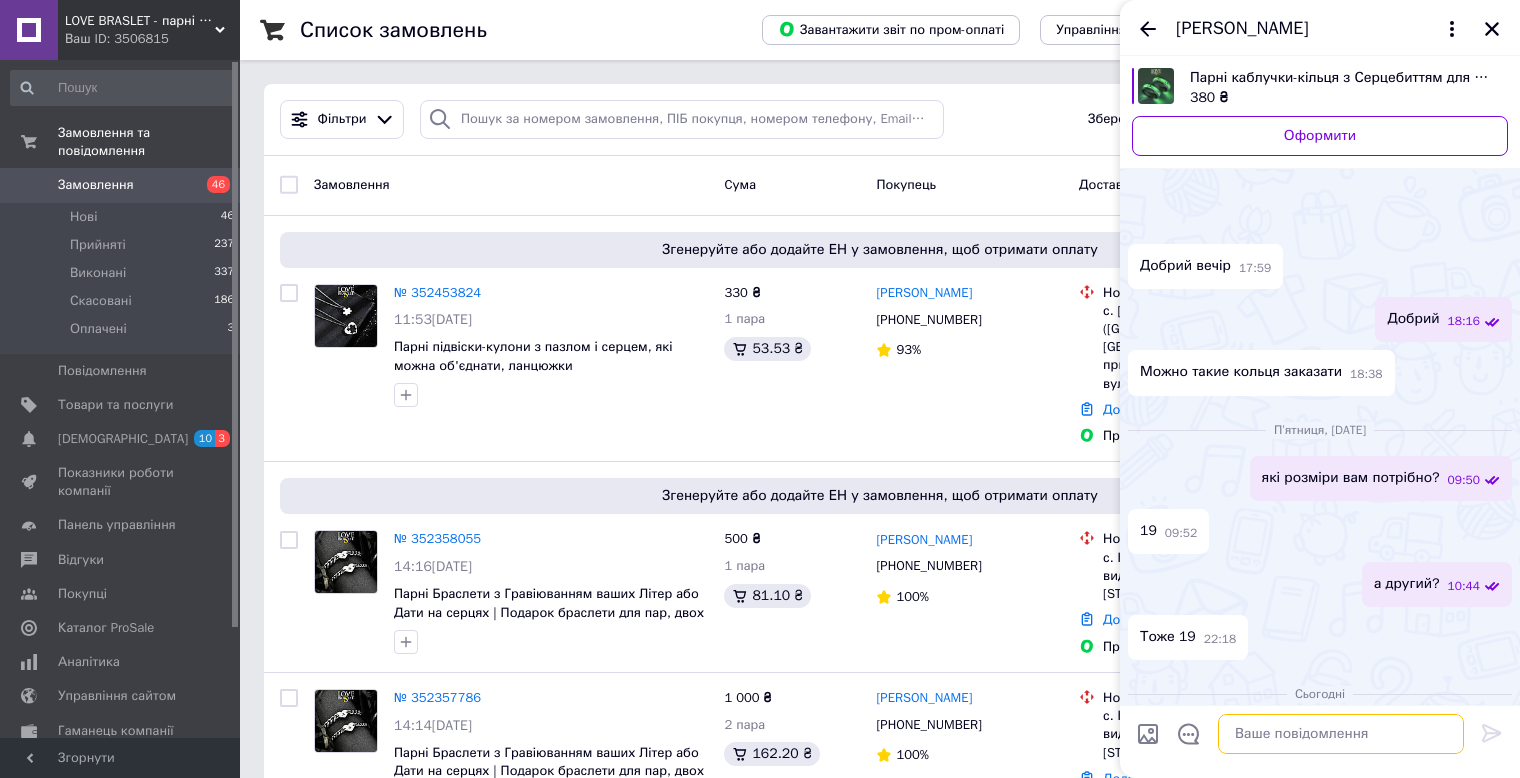 scroll, scrollTop: 1171, scrollLeft: 0, axis: vertical 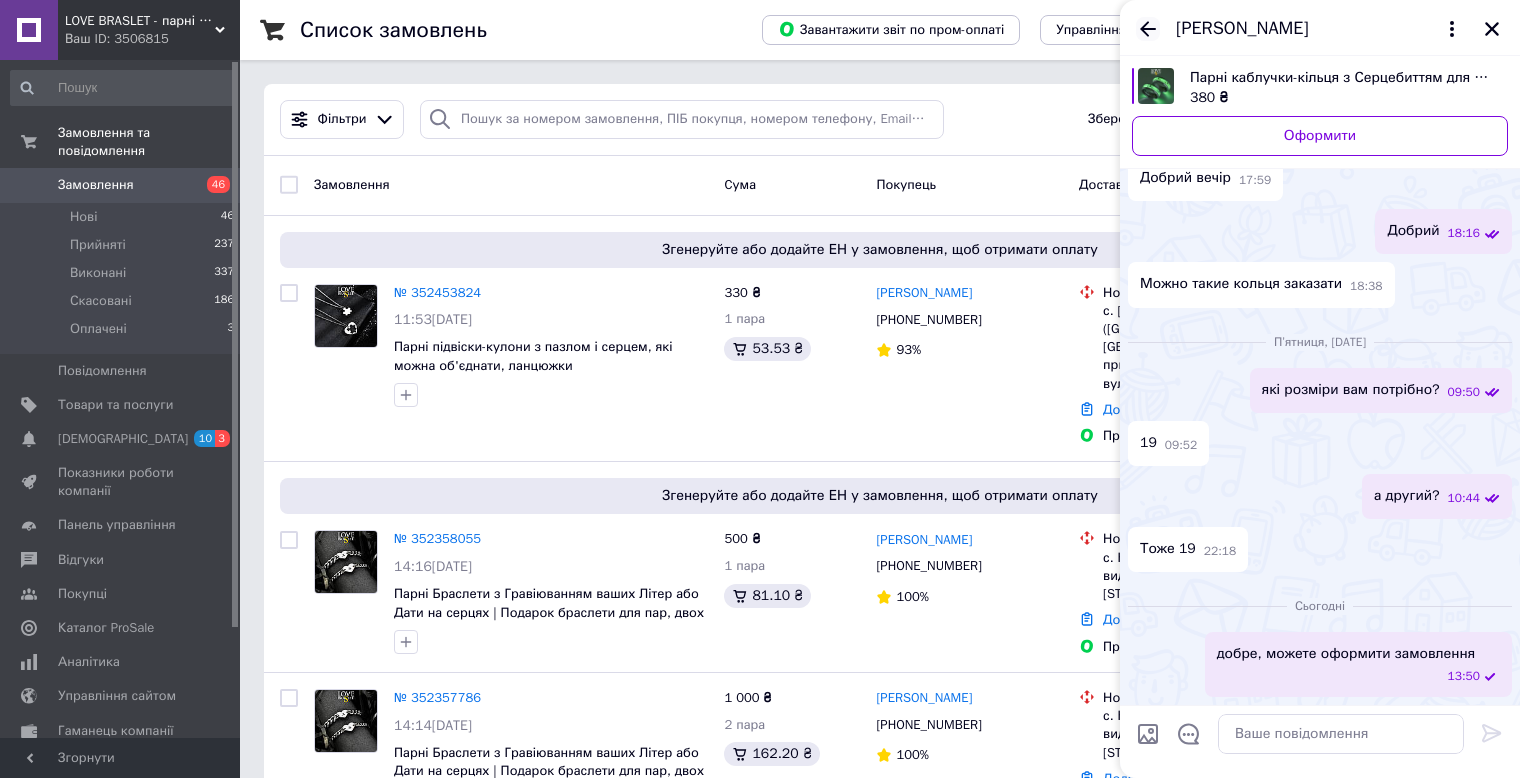 click 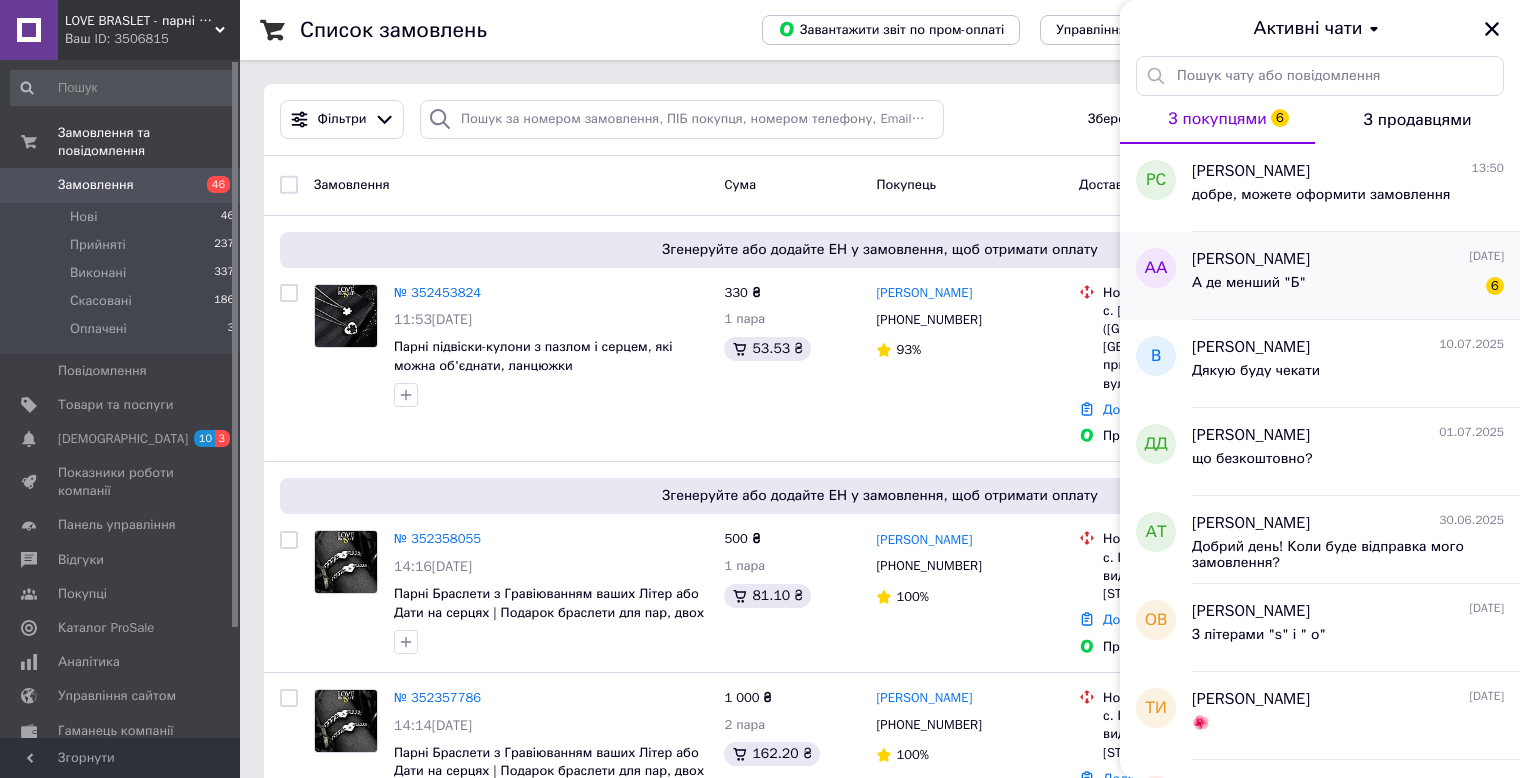 click on "[PERSON_NAME] [DATE]" at bounding box center (1348, 259) 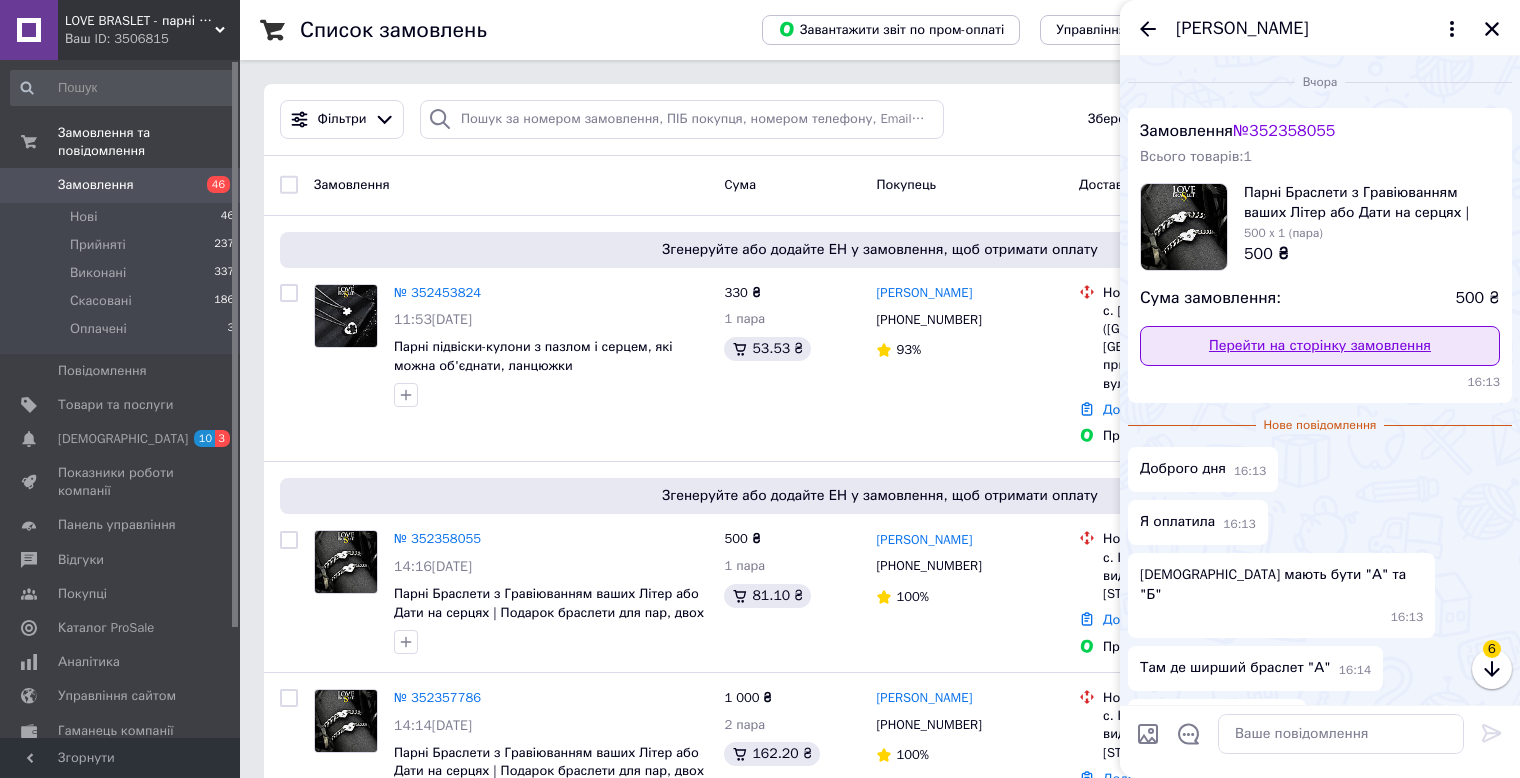 scroll, scrollTop: 81, scrollLeft: 0, axis: vertical 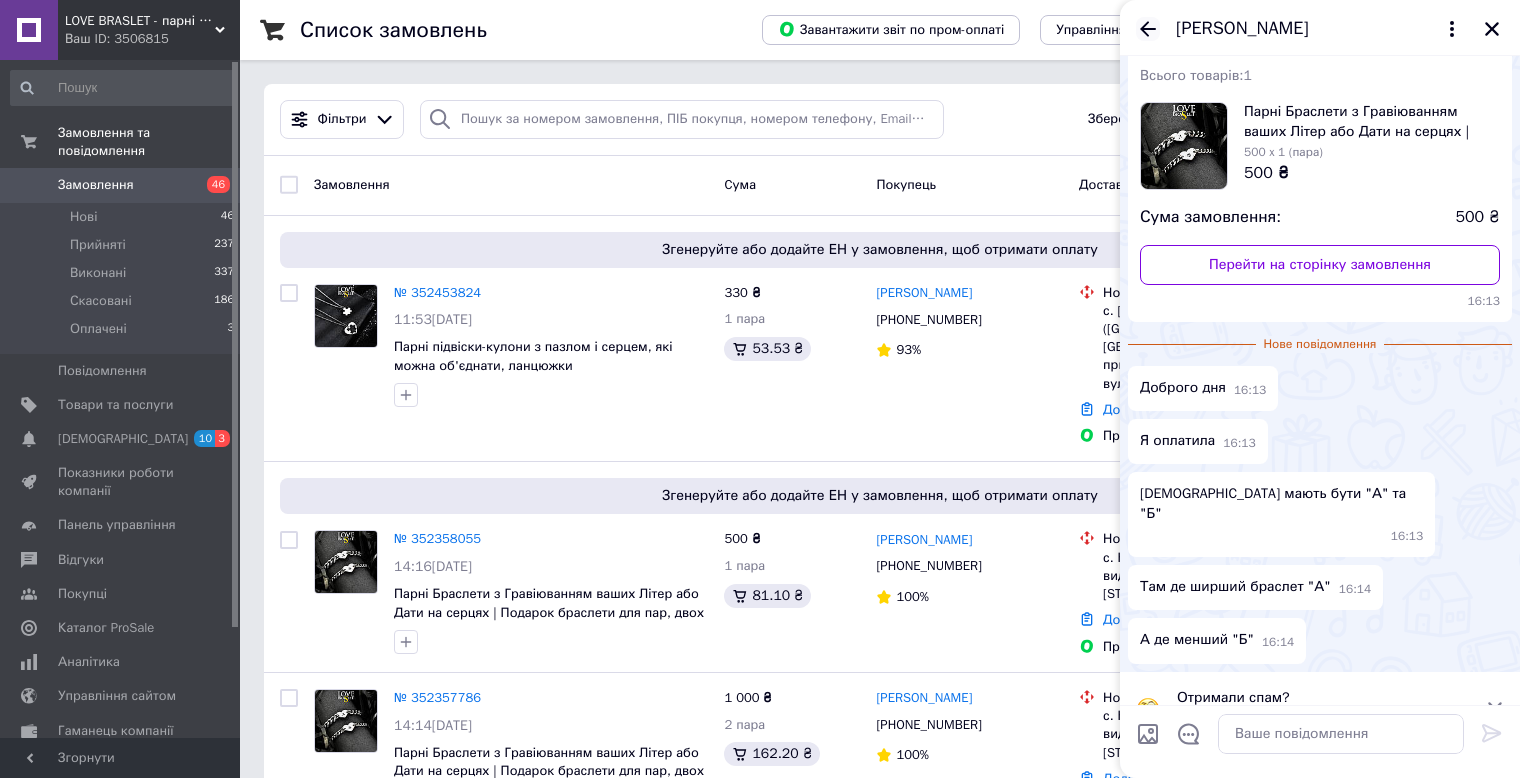click 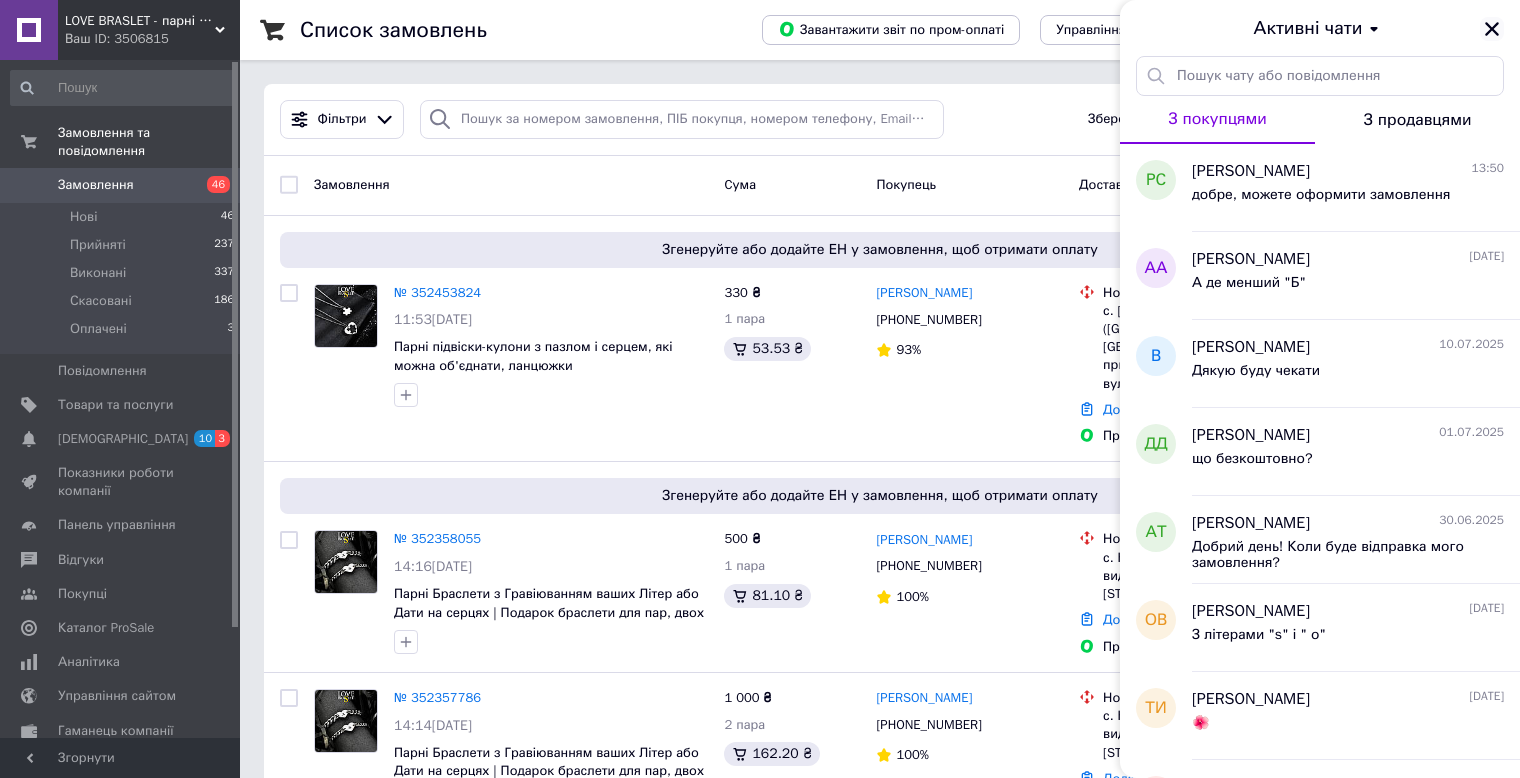 click 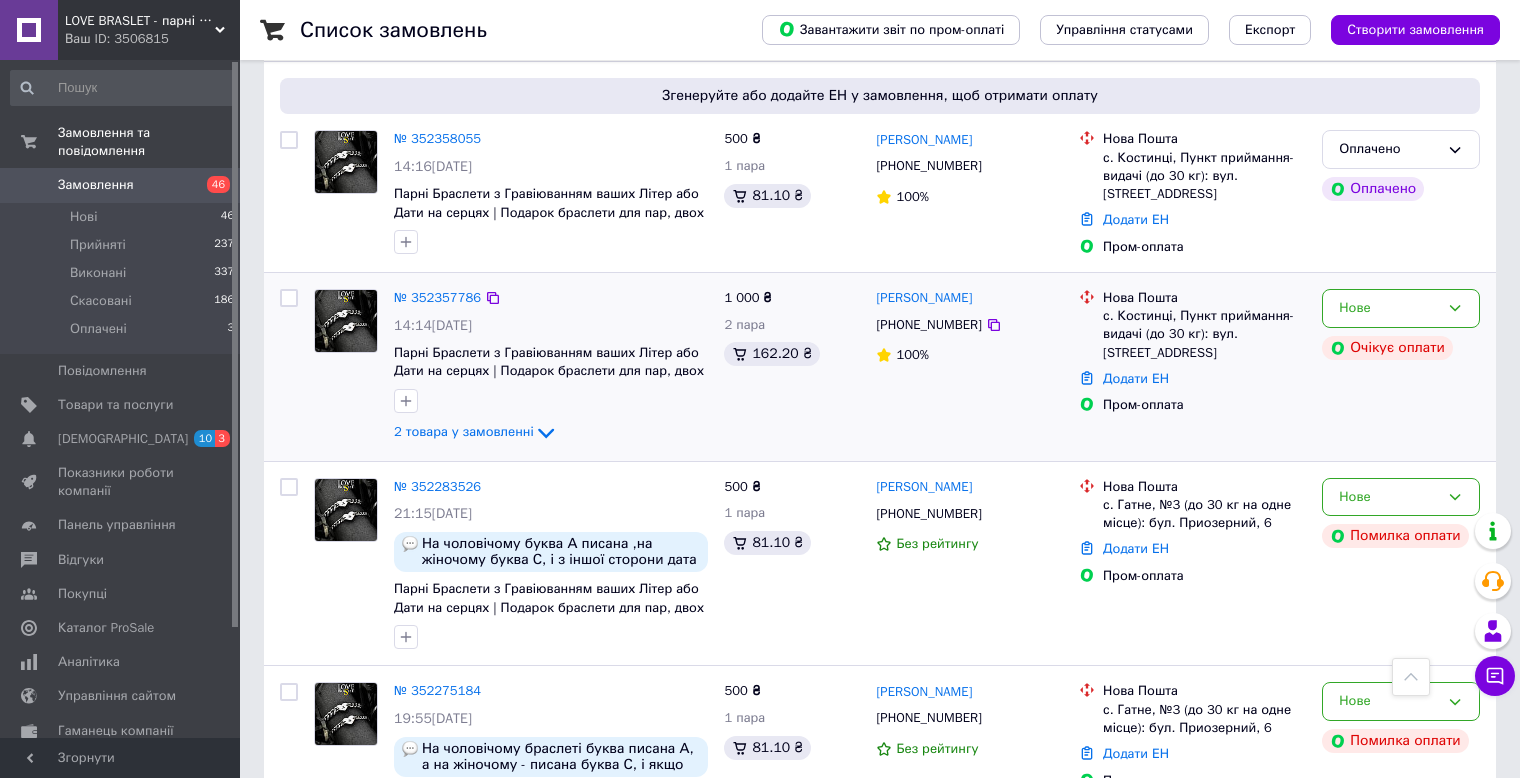 scroll, scrollTop: 400, scrollLeft: 0, axis: vertical 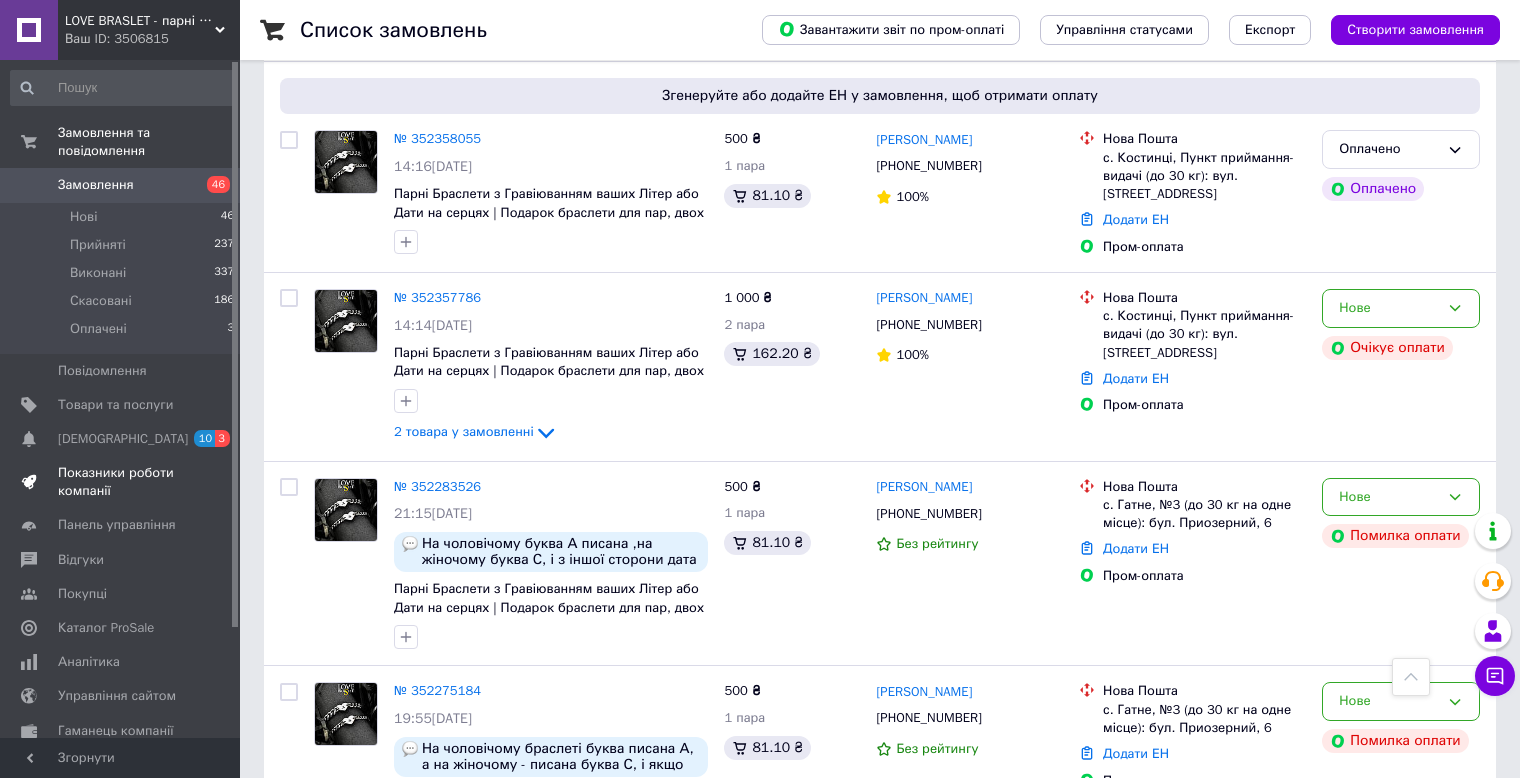 click on "Показники роботи компанії" at bounding box center [121, 482] 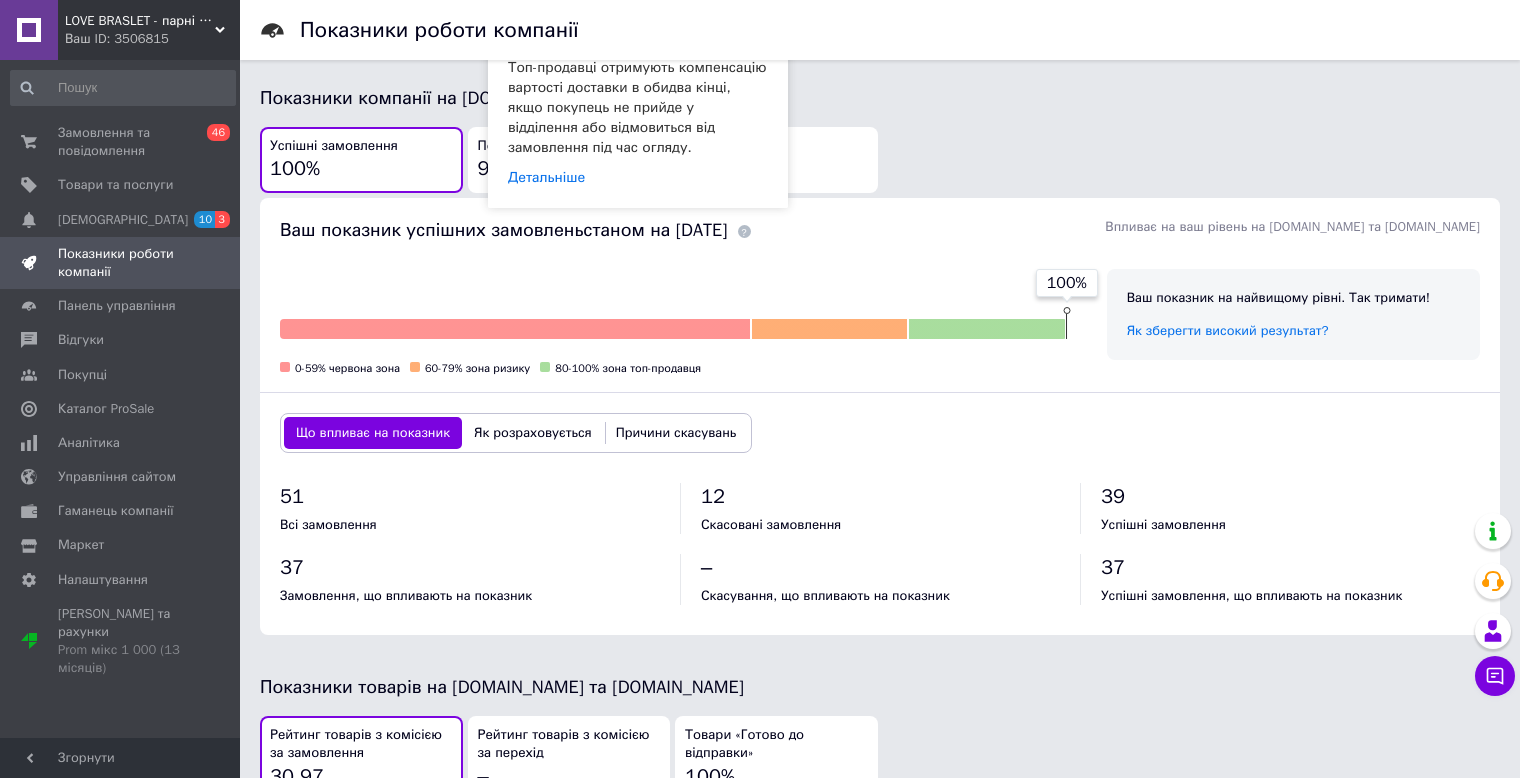 scroll, scrollTop: 500, scrollLeft: 0, axis: vertical 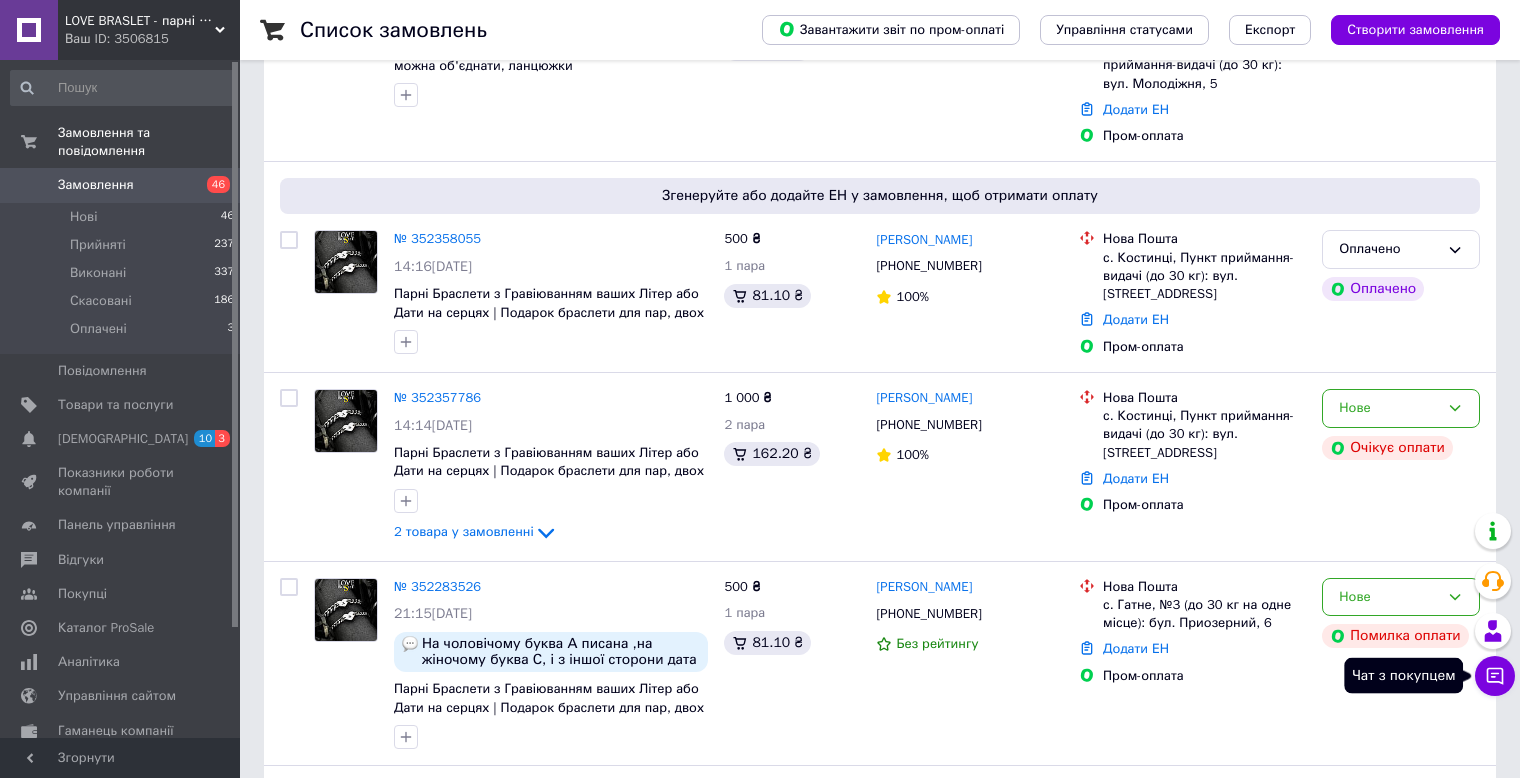click 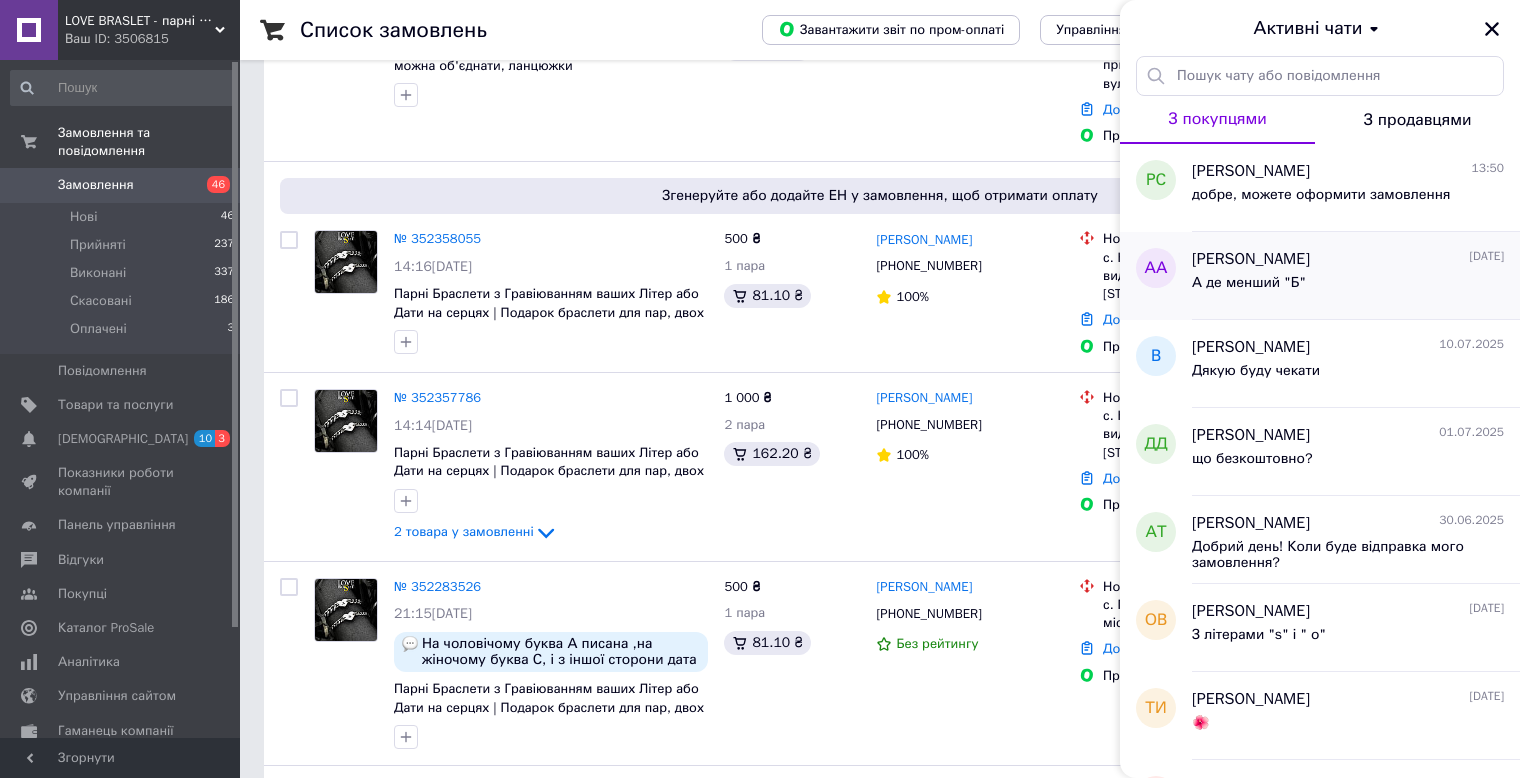 click on "А де менший "Б"" at bounding box center [1348, 287] 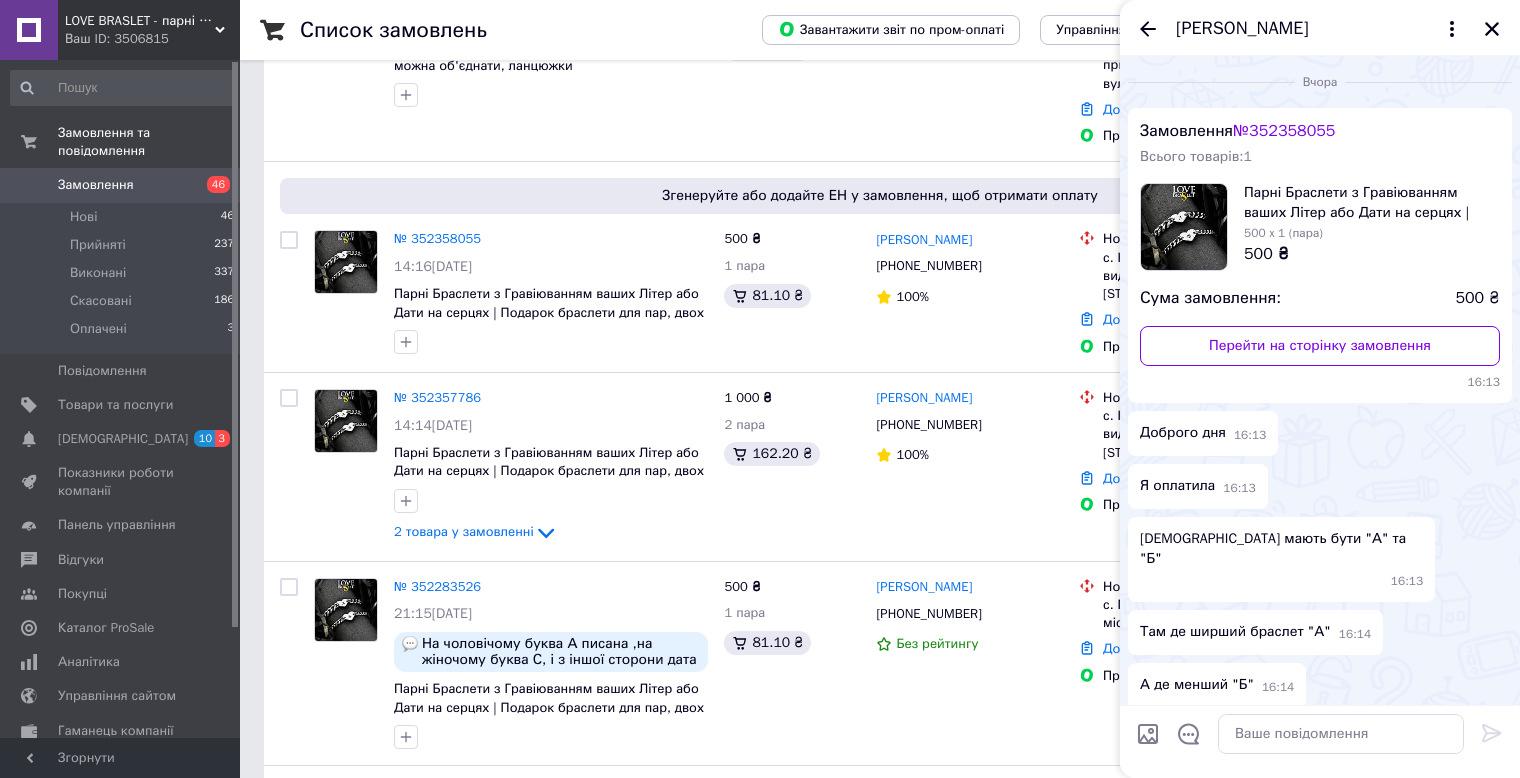 scroll, scrollTop: 45, scrollLeft: 0, axis: vertical 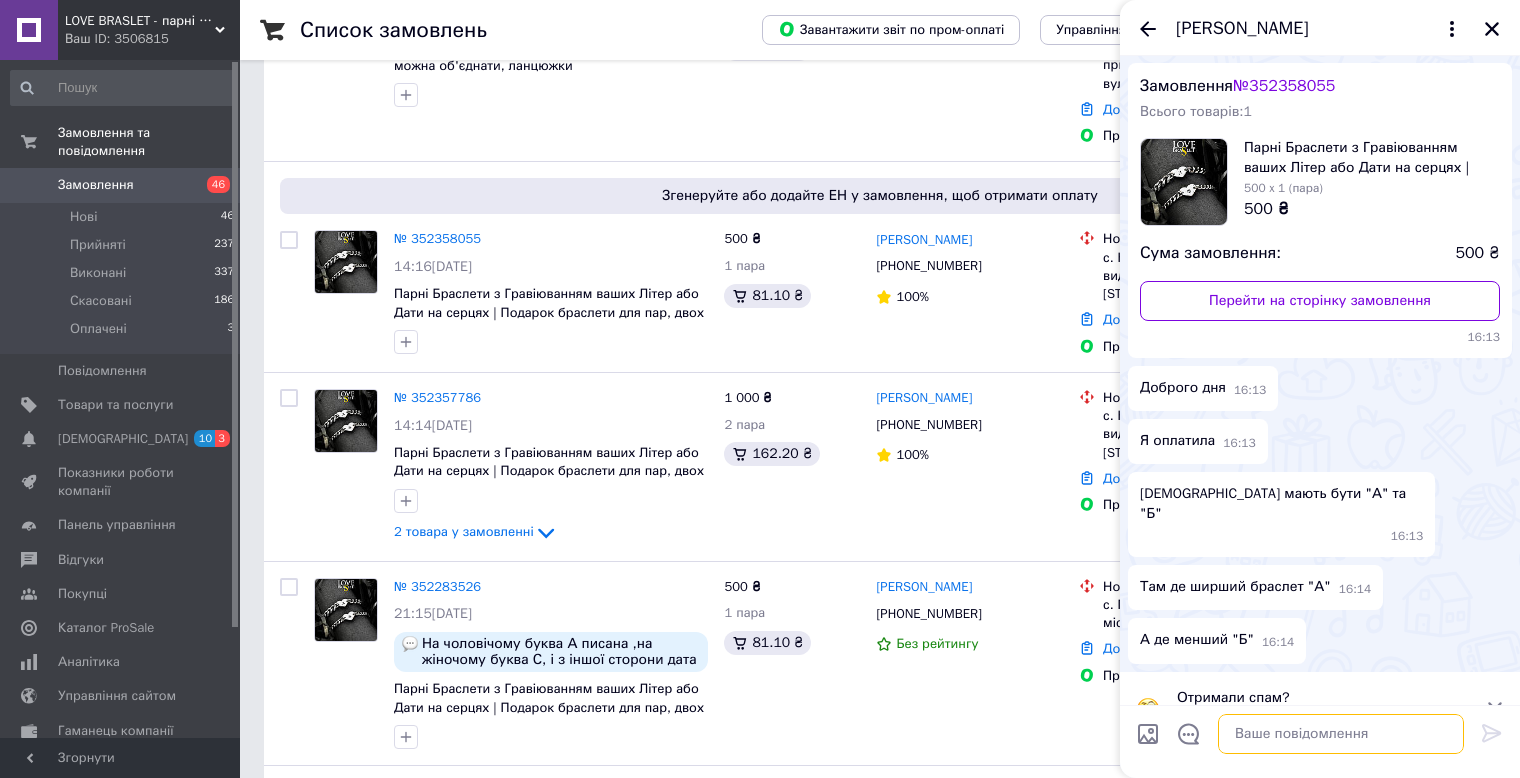 click at bounding box center (1341, 734) 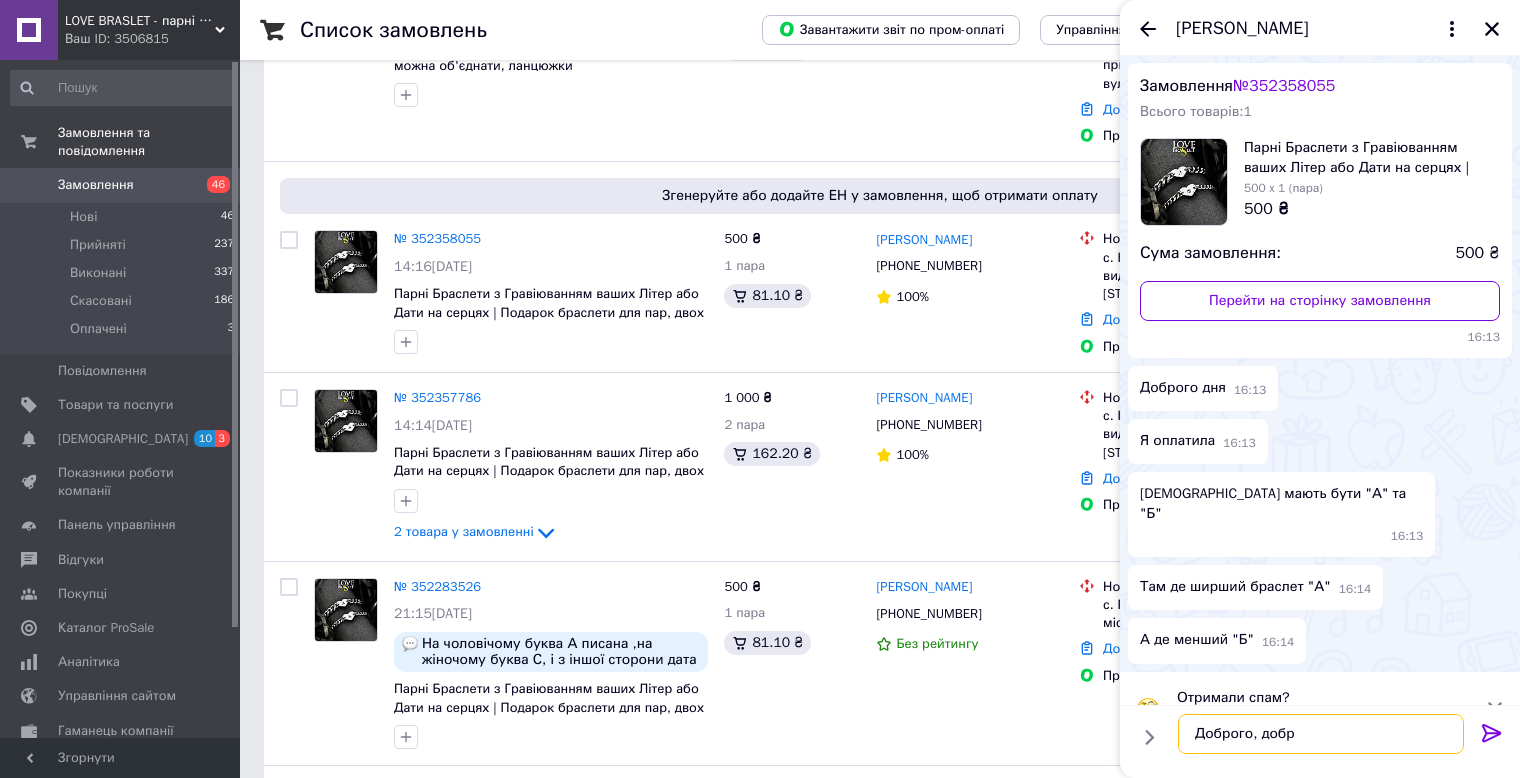 type on "Доброго, добре" 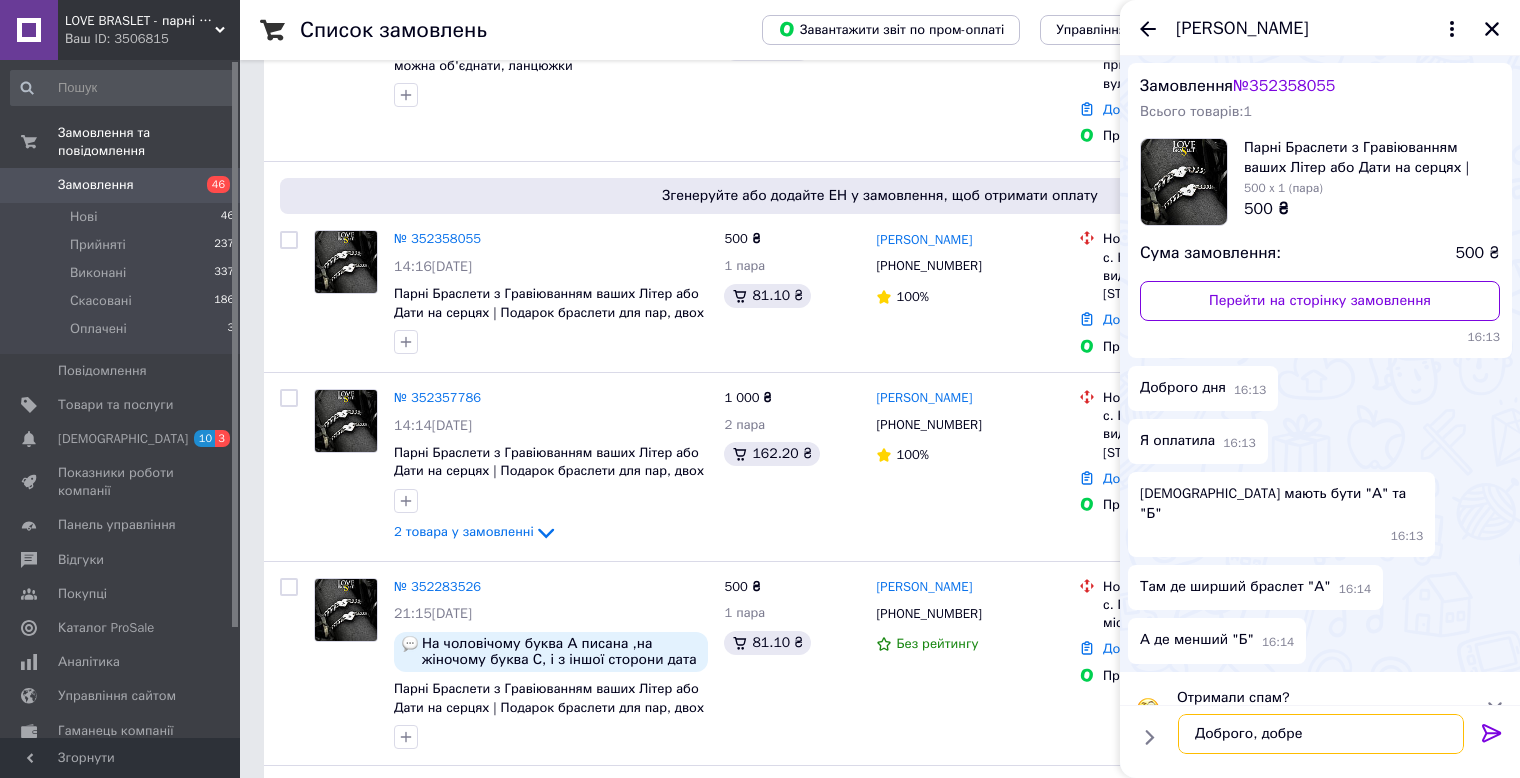type 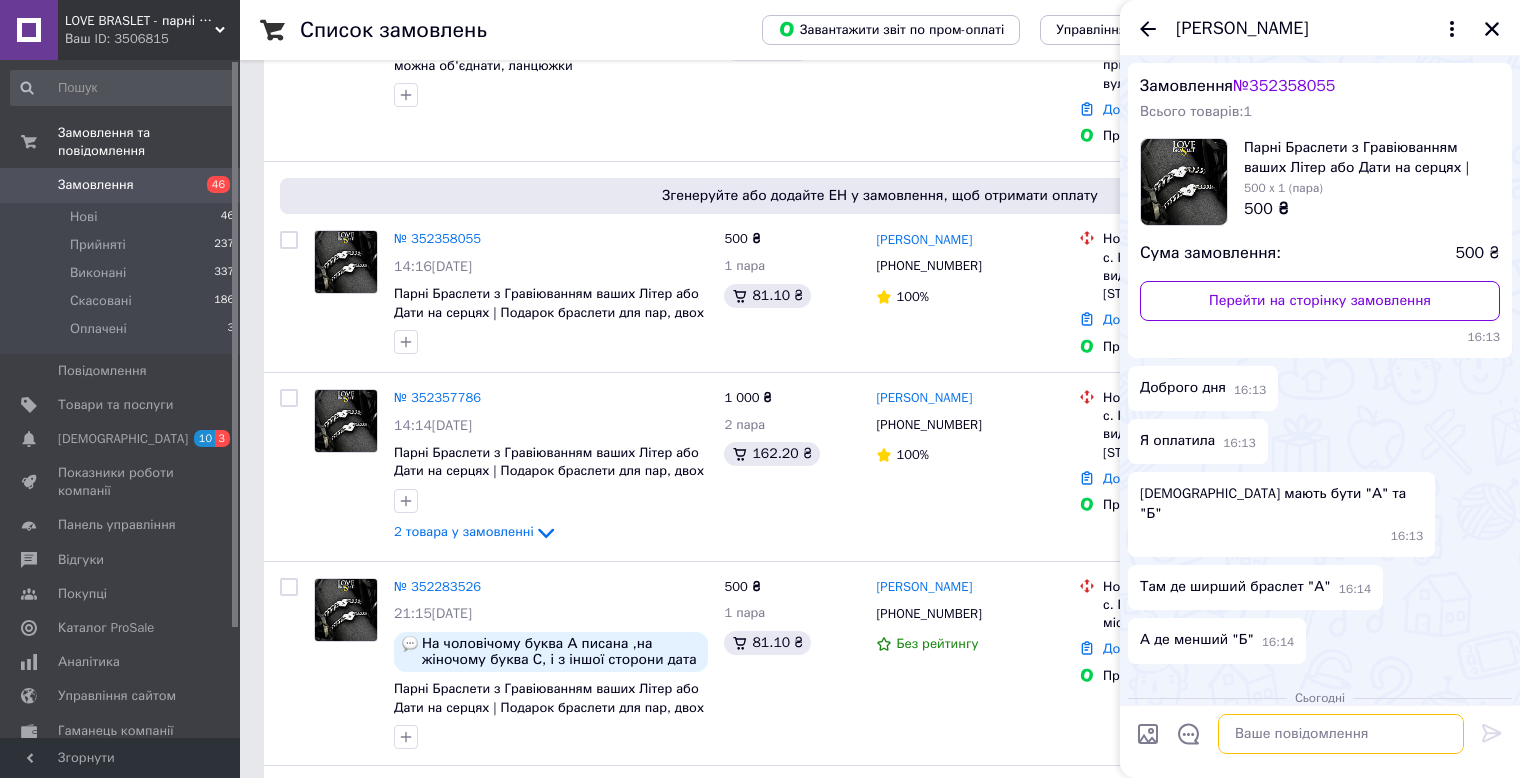 scroll, scrollTop: 77, scrollLeft: 0, axis: vertical 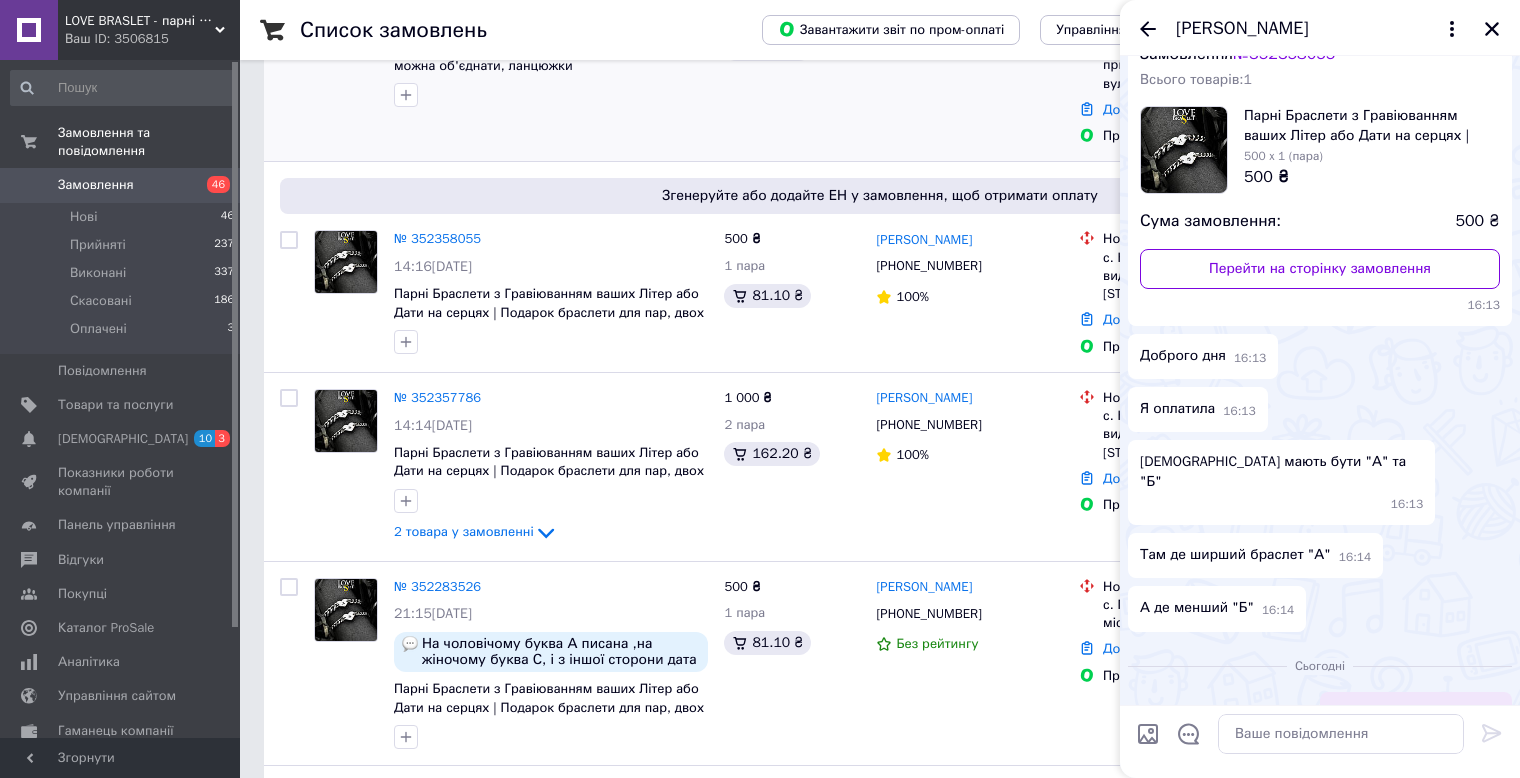 click on "[PERSON_NAME] [PHONE_NUMBER] 93%" at bounding box center [969, 65] 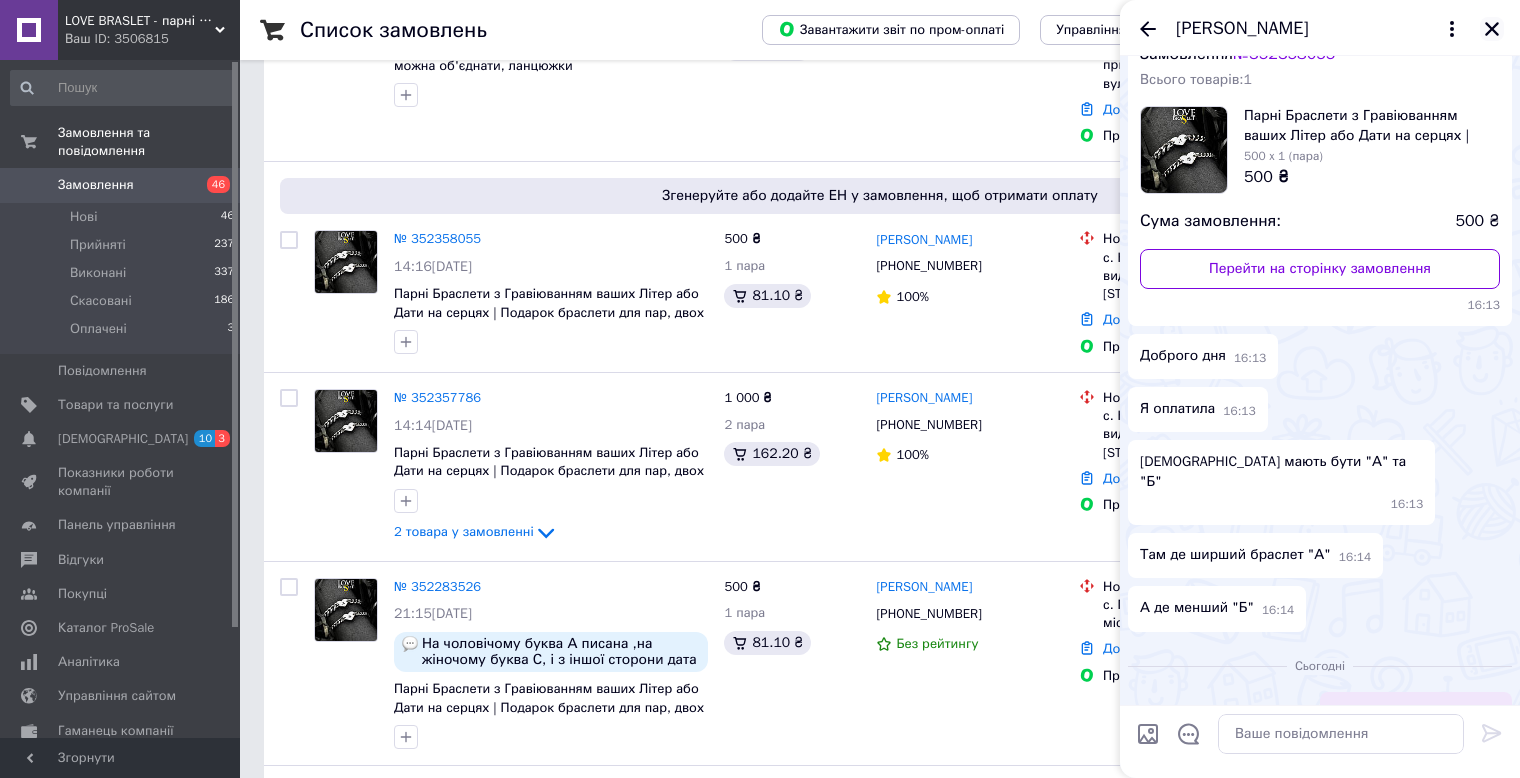 click 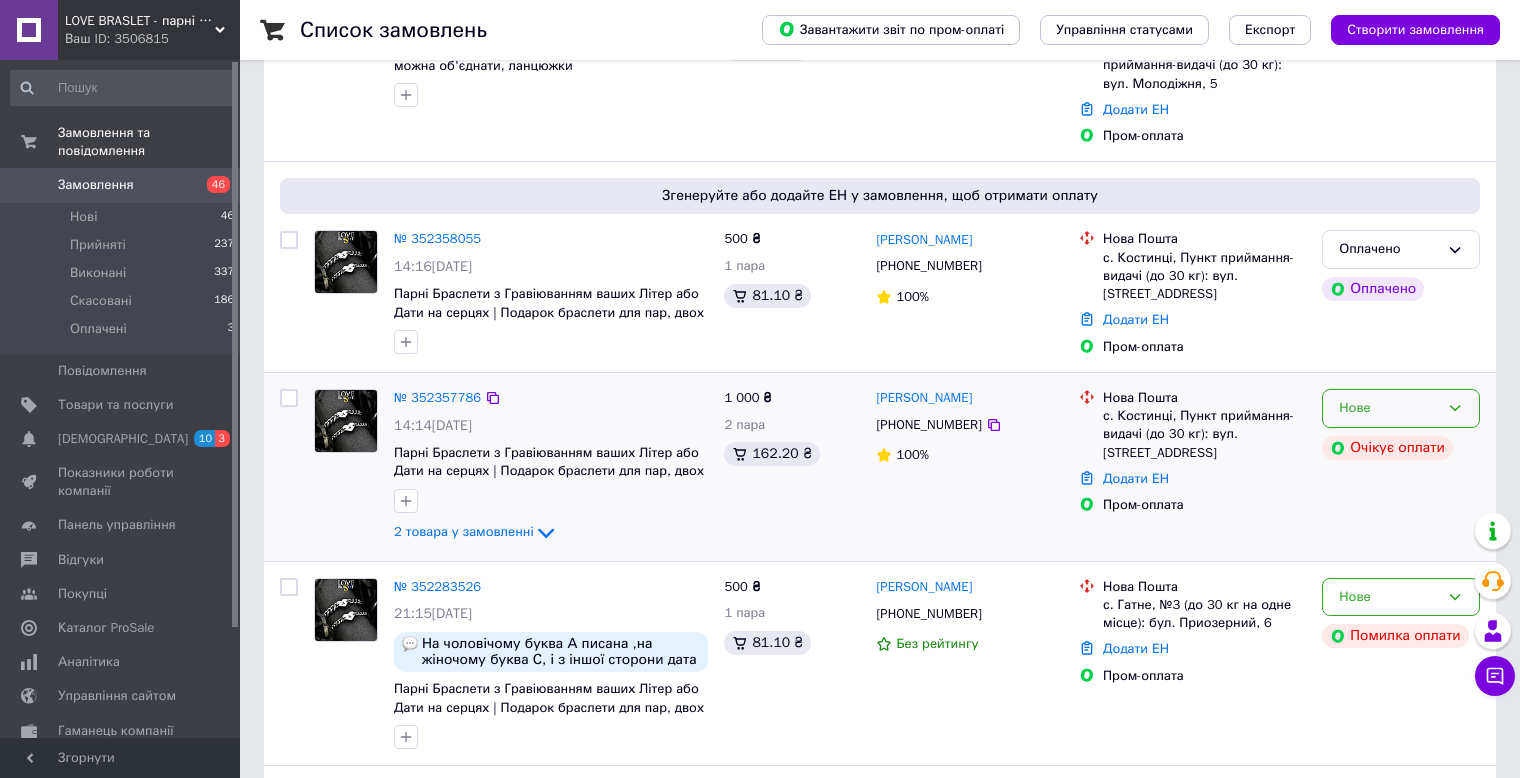 click on "Нове" at bounding box center (1389, 408) 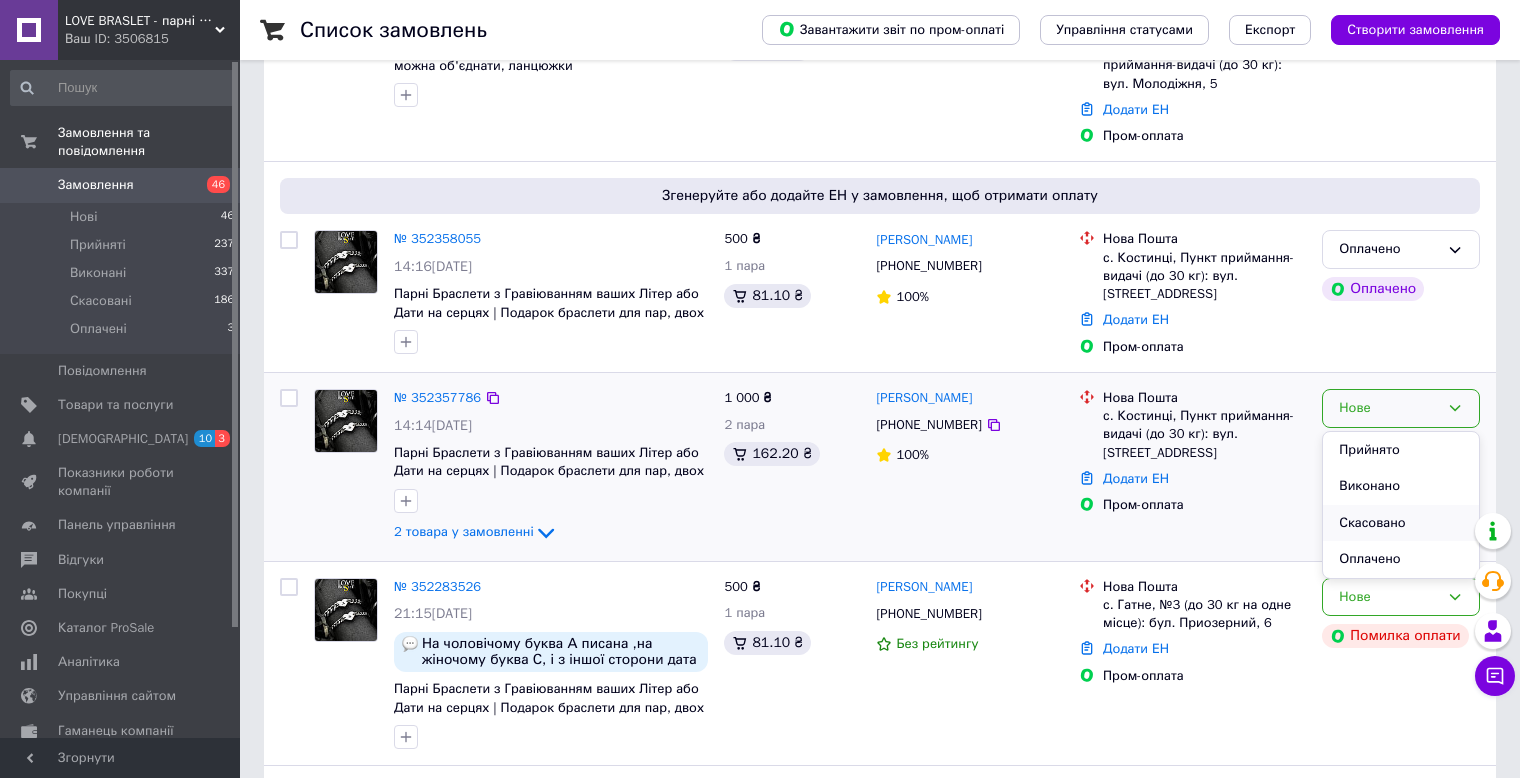 click on "Скасовано" at bounding box center [1401, 523] 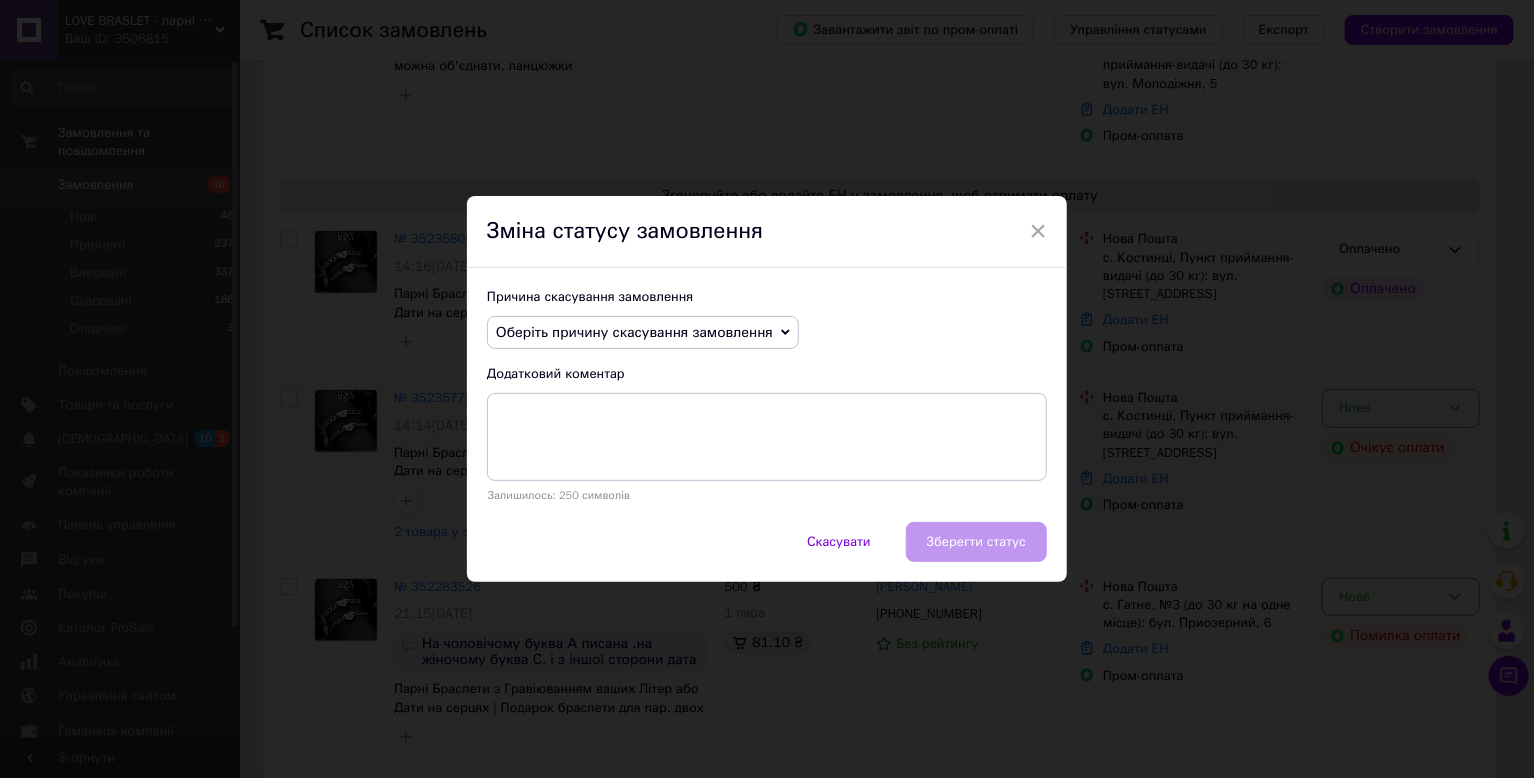 click on "Оберіть причину скасування замовлення" at bounding box center (634, 332) 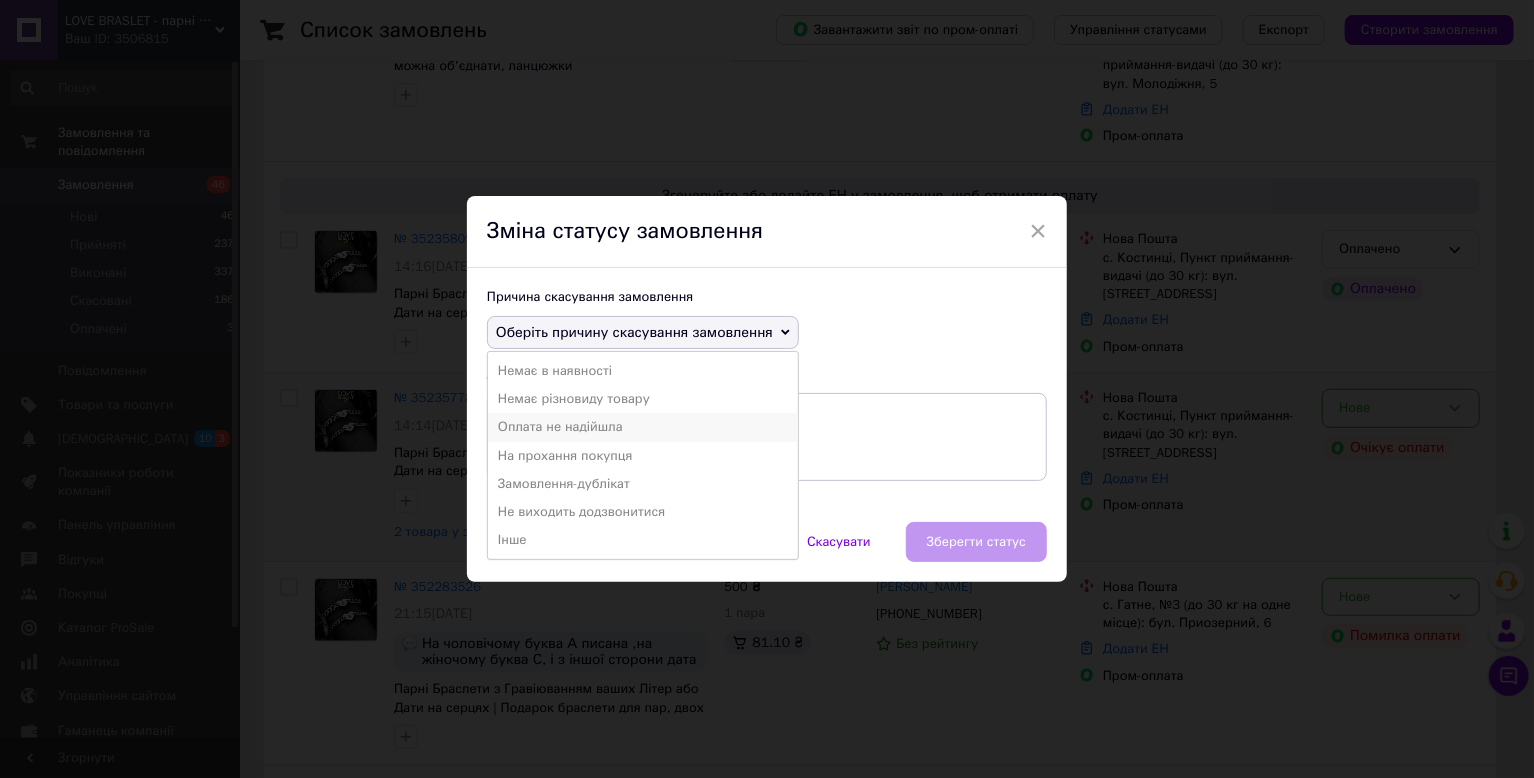 click on "Оплата не надійшла" at bounding box center (643, 427) 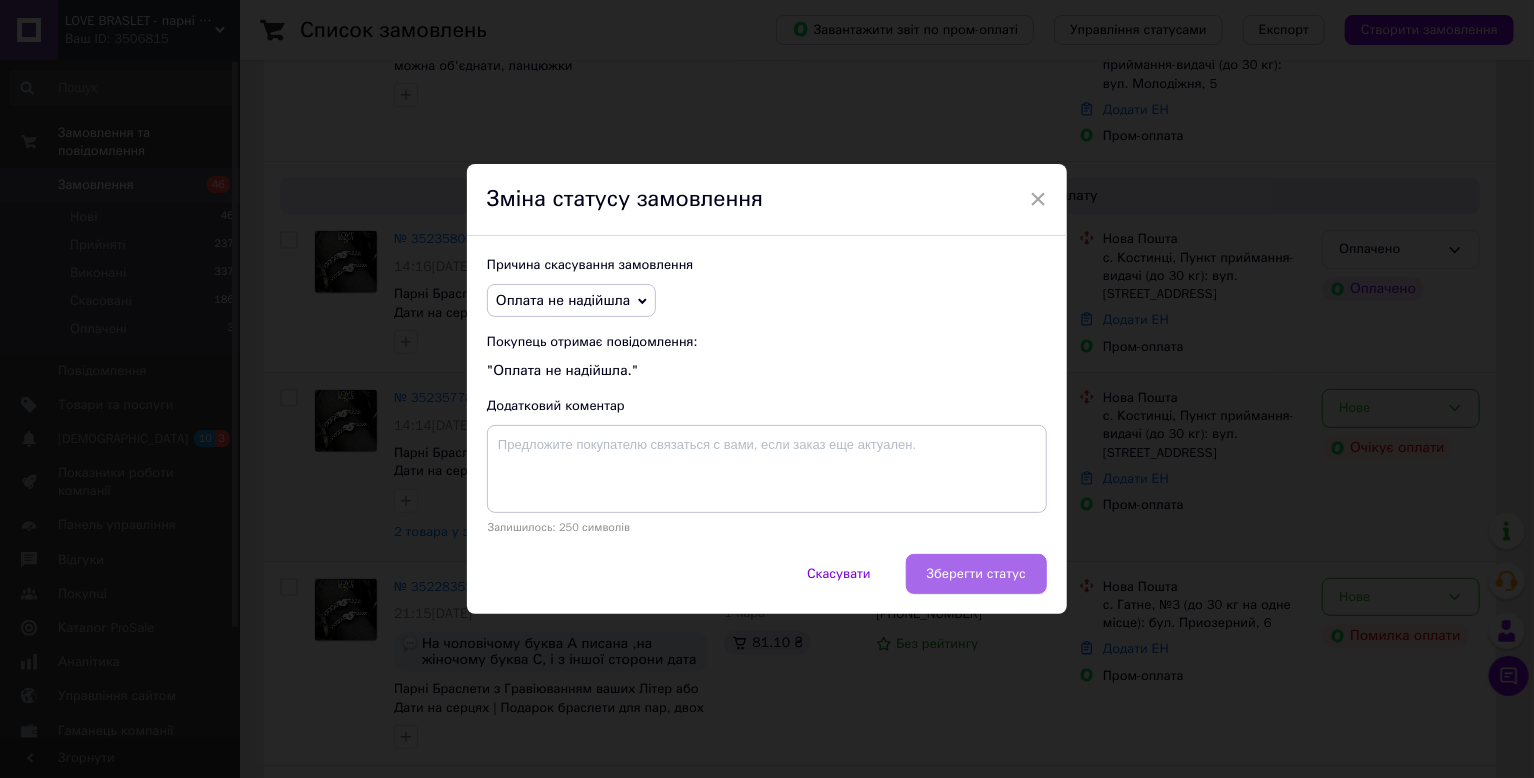 click on "Зберегти статус" at bounding box center [976, 574] 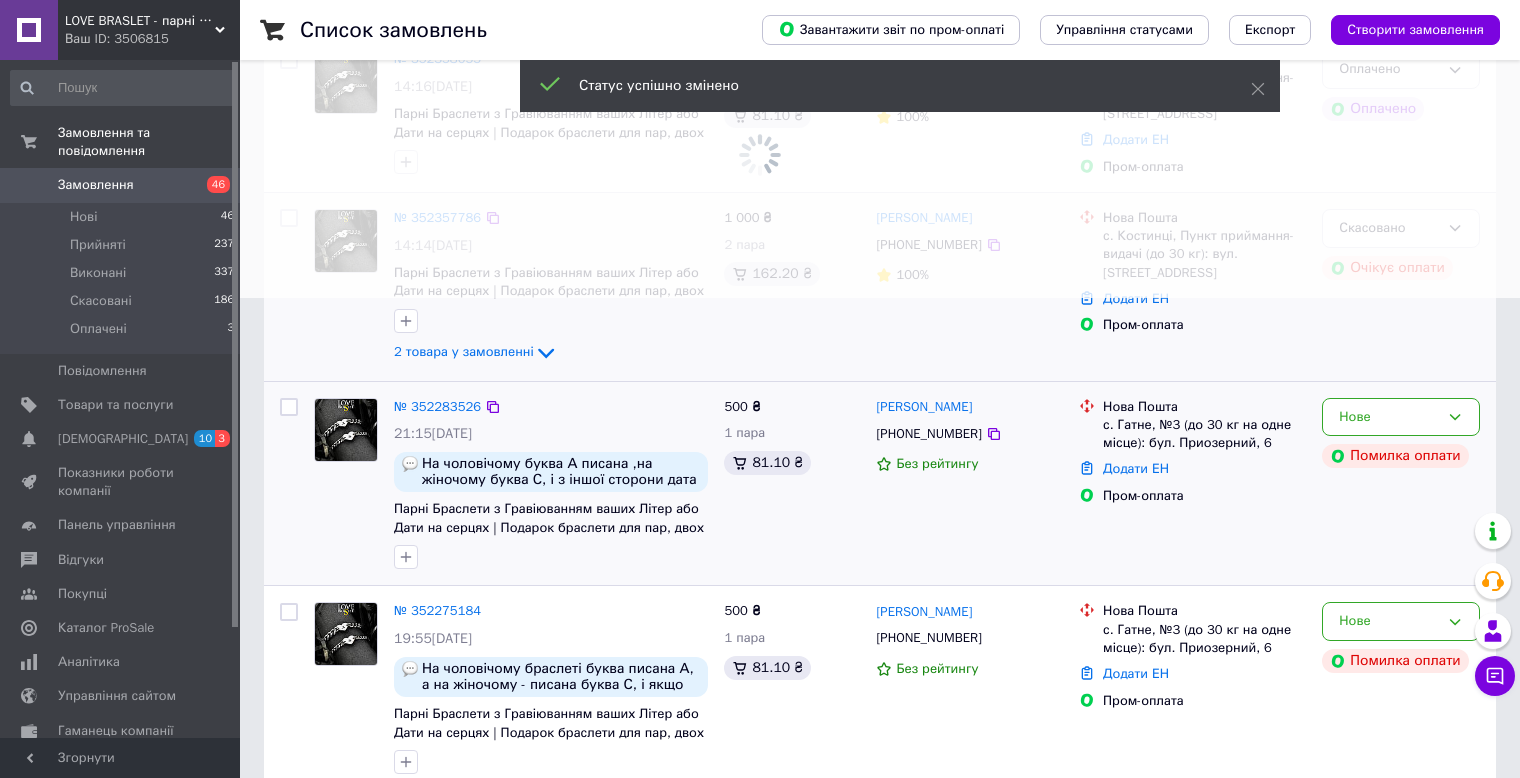 scroll, scrollTop: 500, scrollLeft: 0, axis: vertical 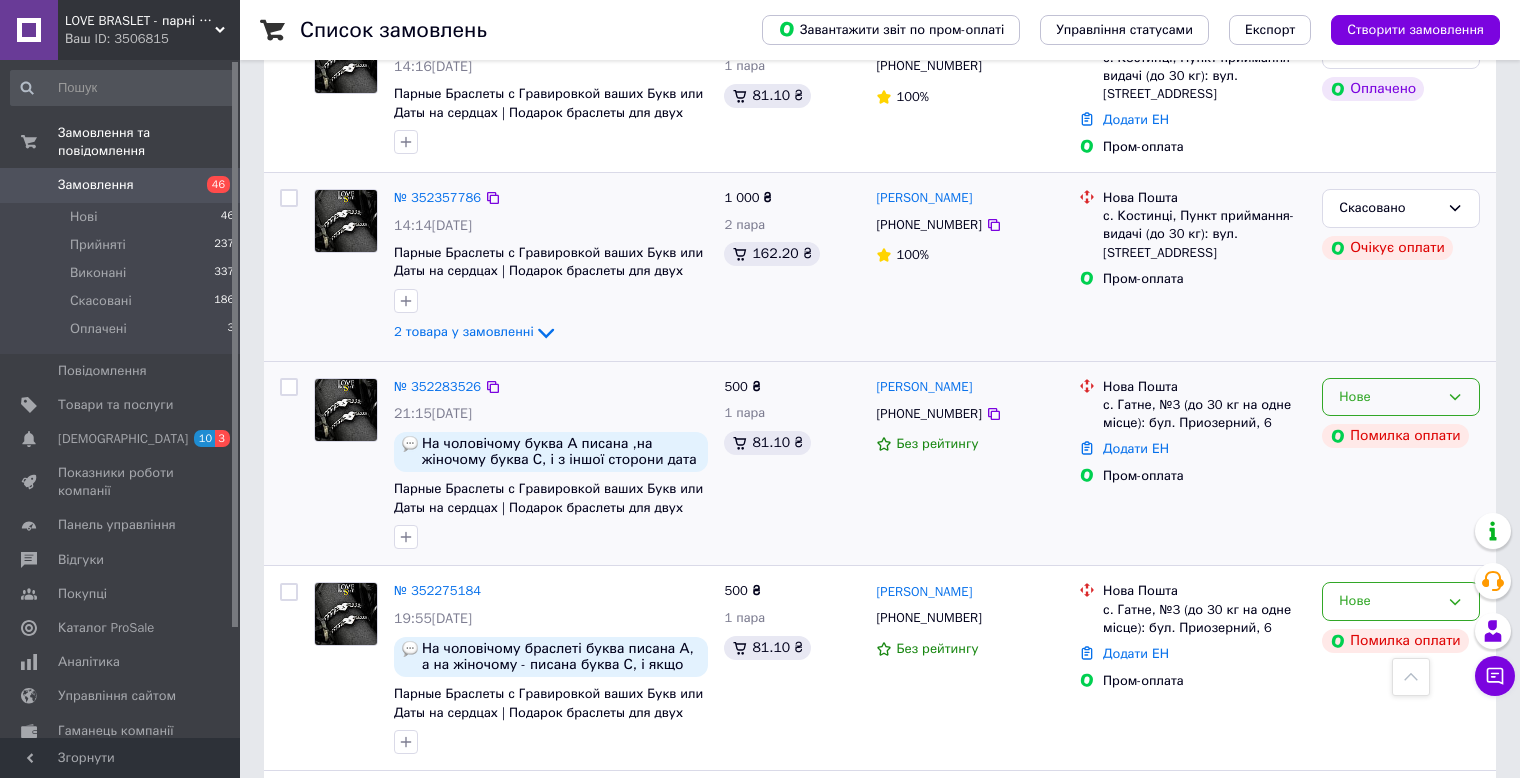 click on "Нове" at bounding box center [1389, 397] 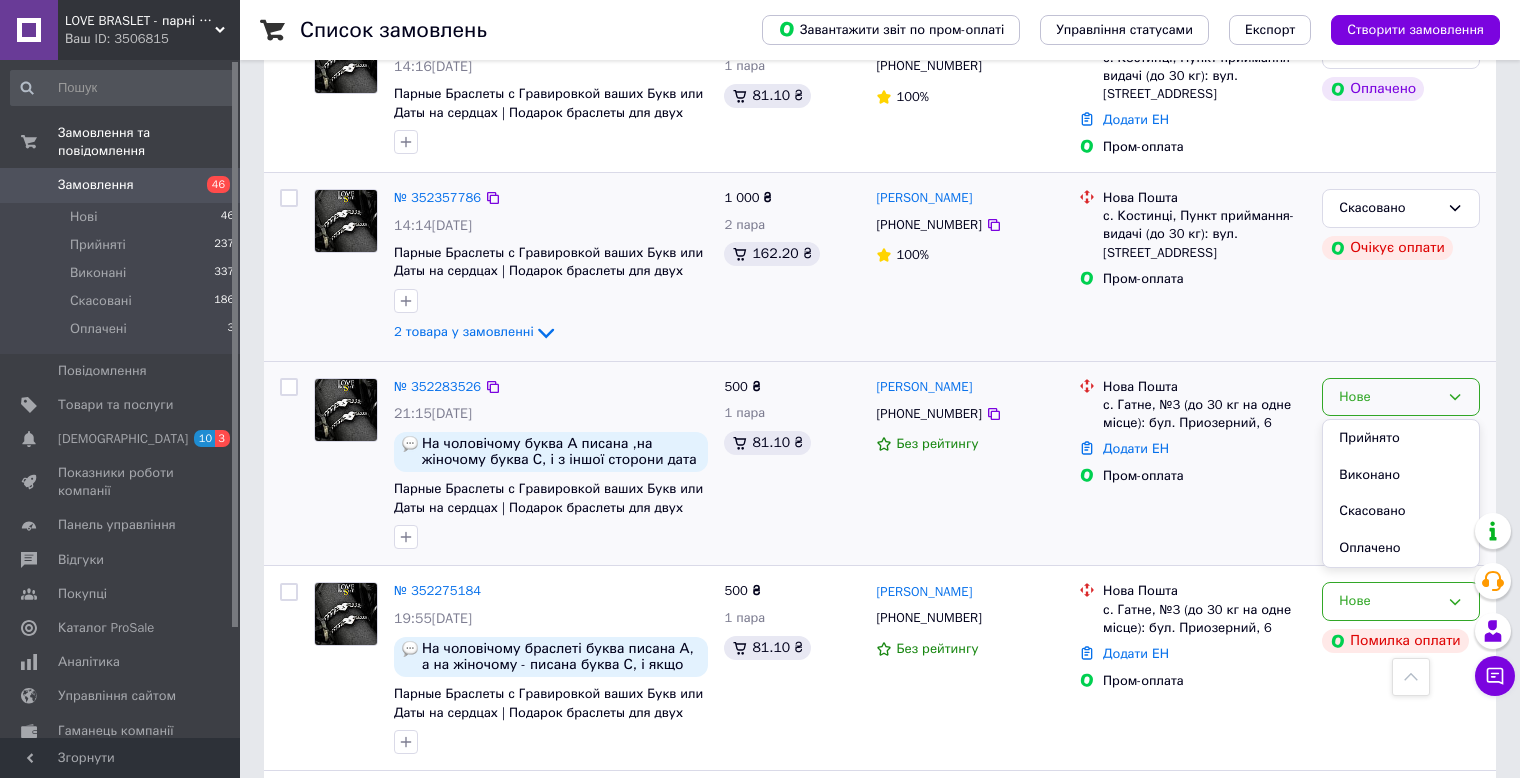 click on "Нова Пошта с. Гатне, №3 (до 30 кг на одне місце): бул. Приозерний, 6 Додати ЕН Пром-оплата" at bounding box center (1192, 464) 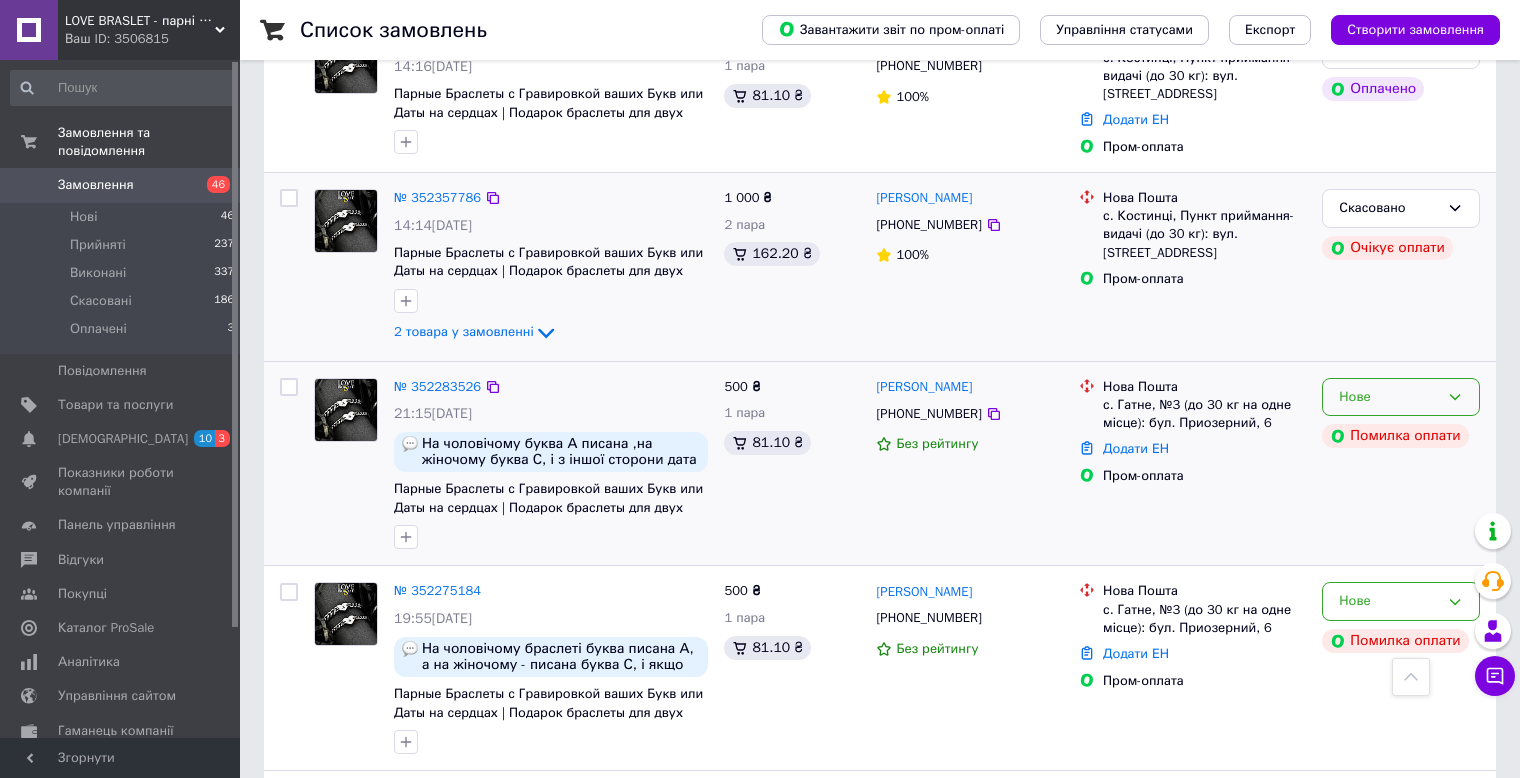 click on "Нове" at bounding box center [1389, 397] 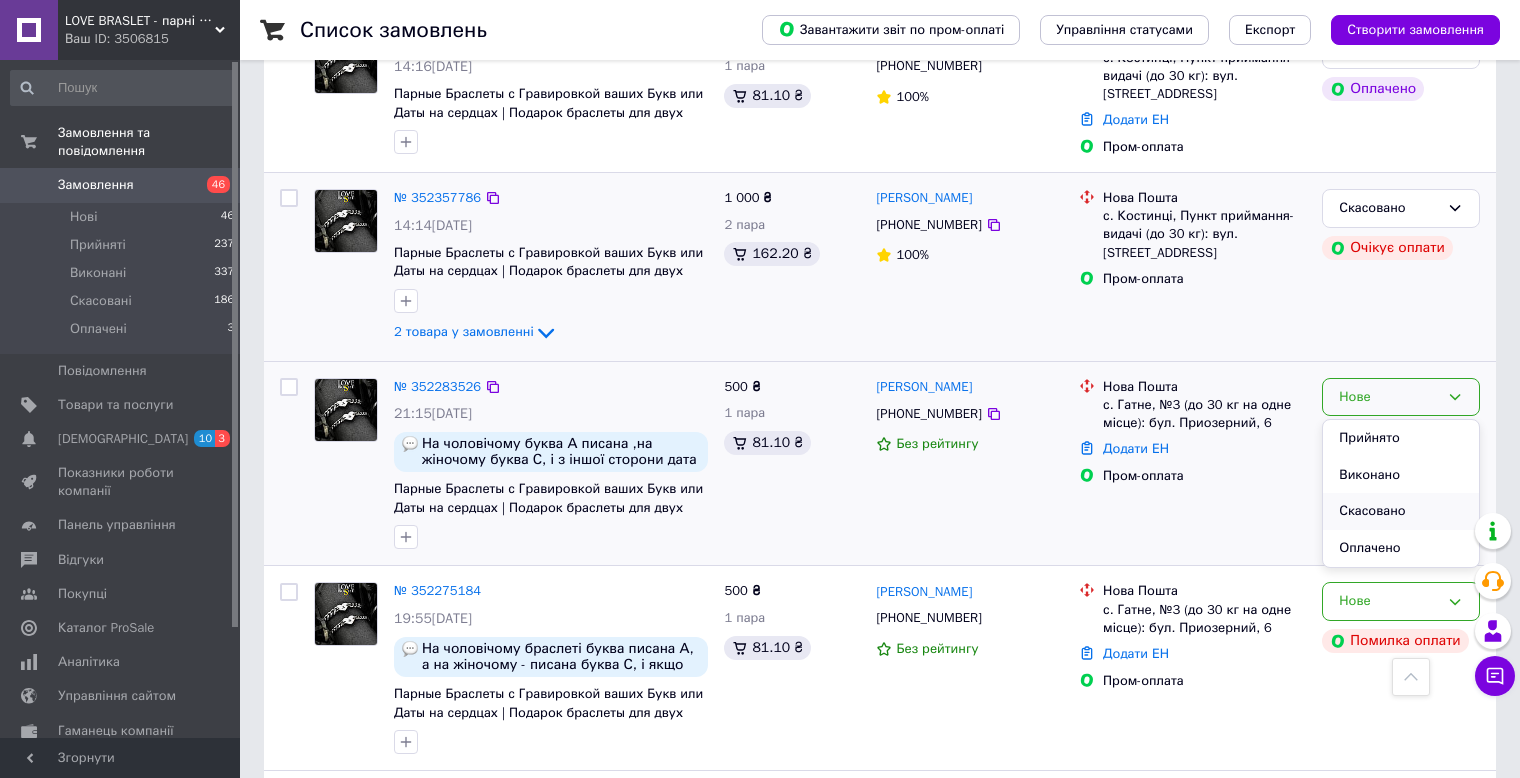 click on "Скасовано" at bounding box center [1401, 511] 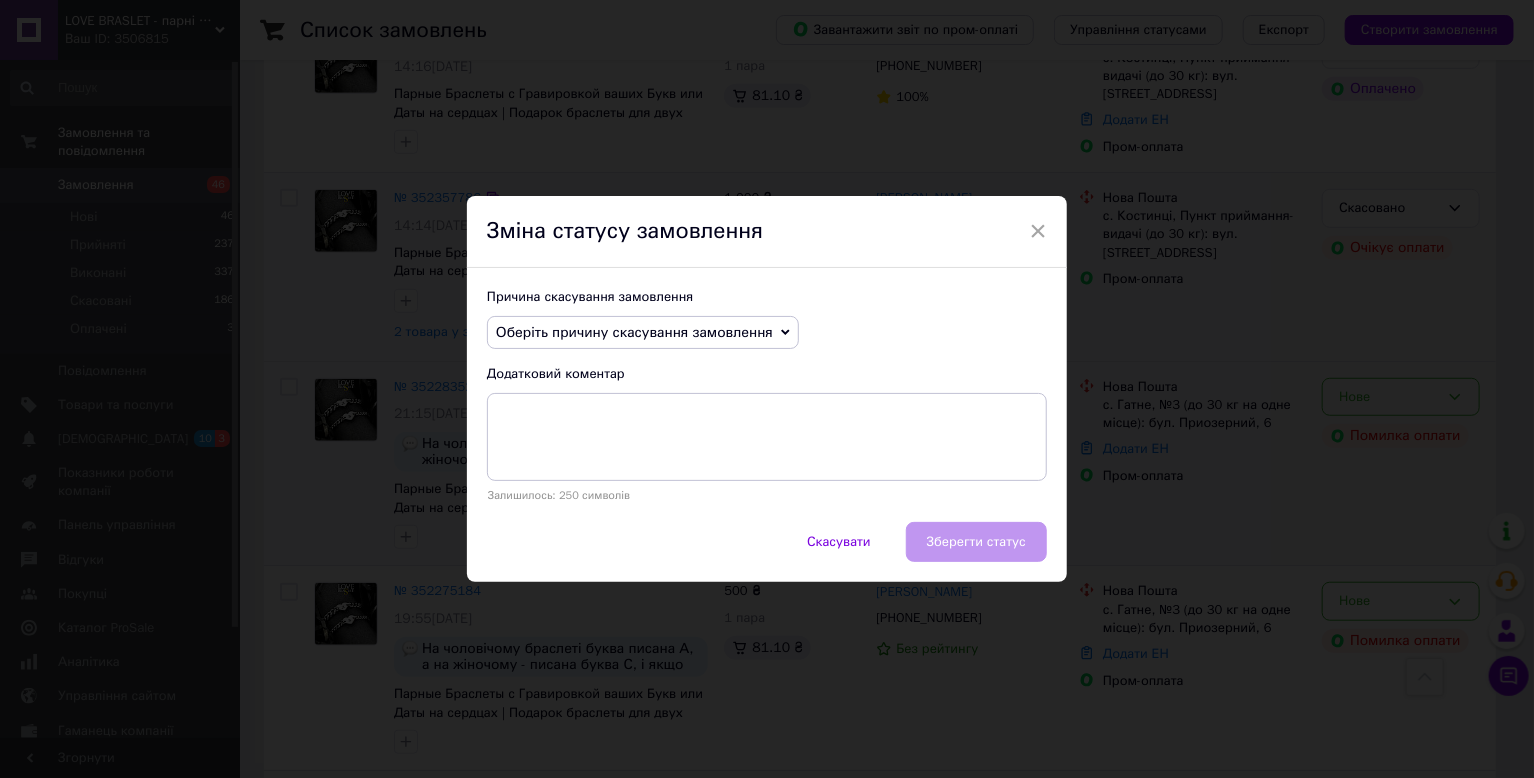 click on "Причина скасування замовлення" at bounding box center [767, 297] 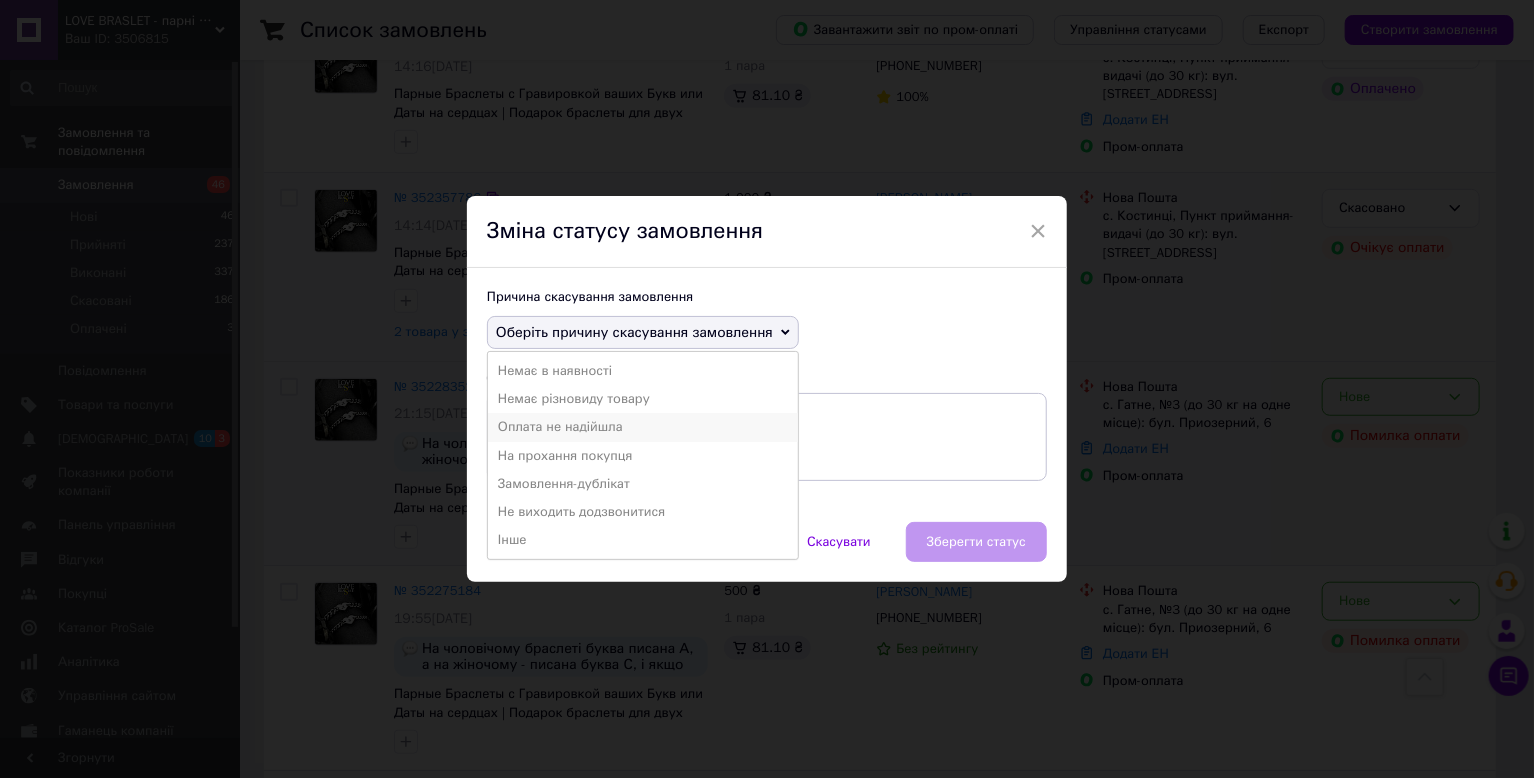 click on "Оплата не надійшла" at bounding box center (643, 427) 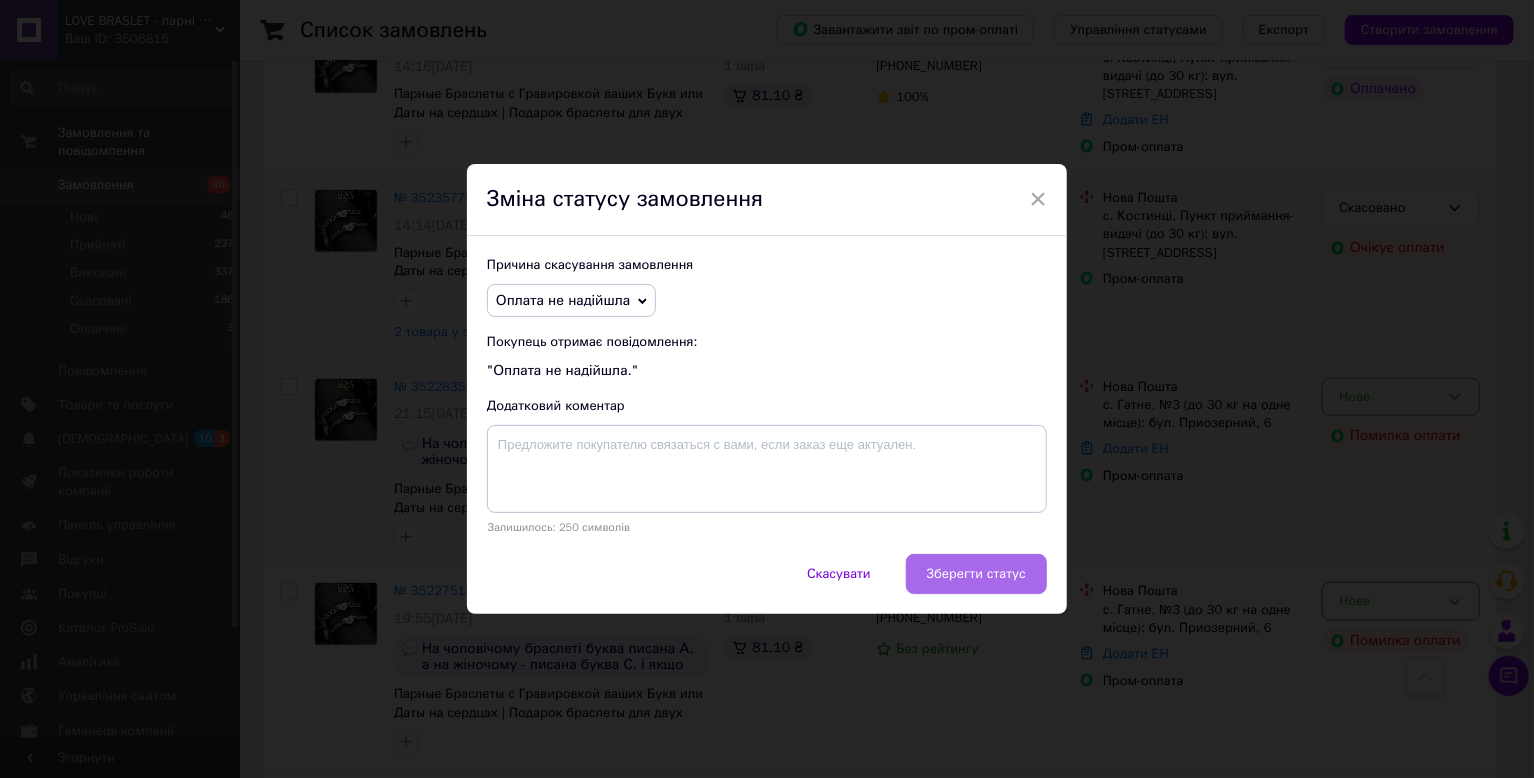 click on "Зберегти статус" at bounding box center [976, 574] 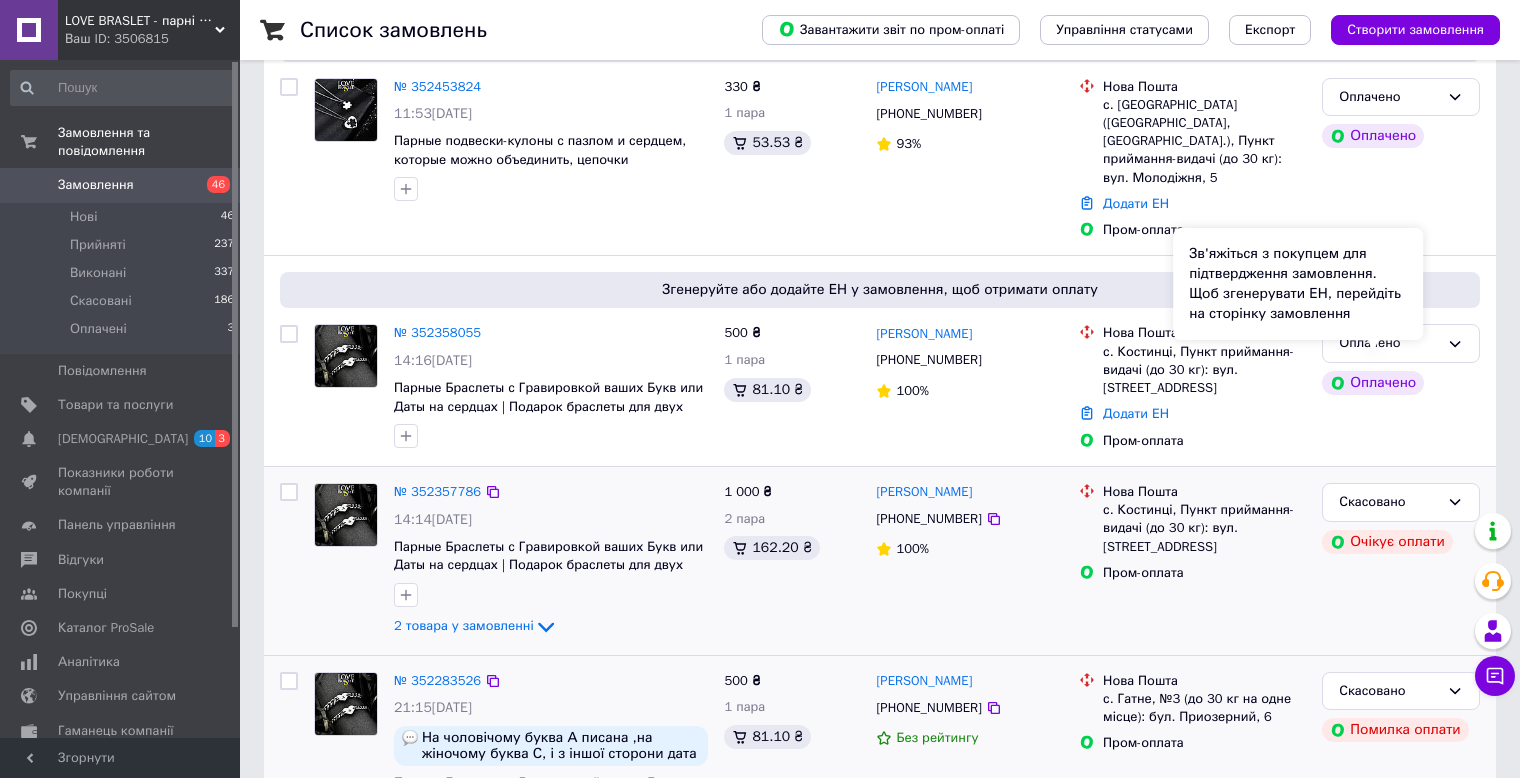 scroll, scrollTop: 200, scrollLeft: 0, axis: vertical 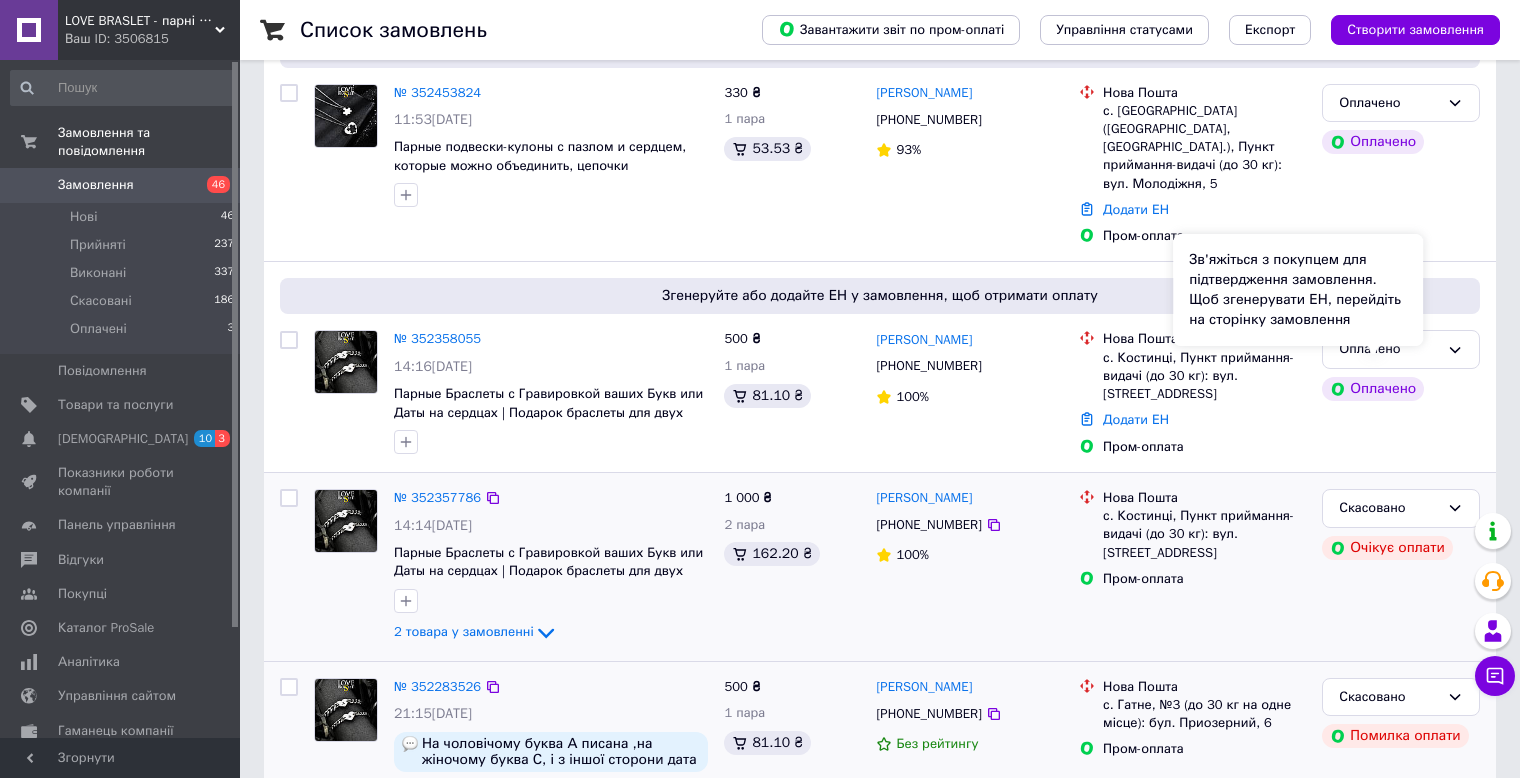click on "Зв'яжіться з покупцем для підтвердження замовлення.
Щоб згенерувати ЕН, перейдіть на сторінку замовлення" at bounding box center (1298, 290) 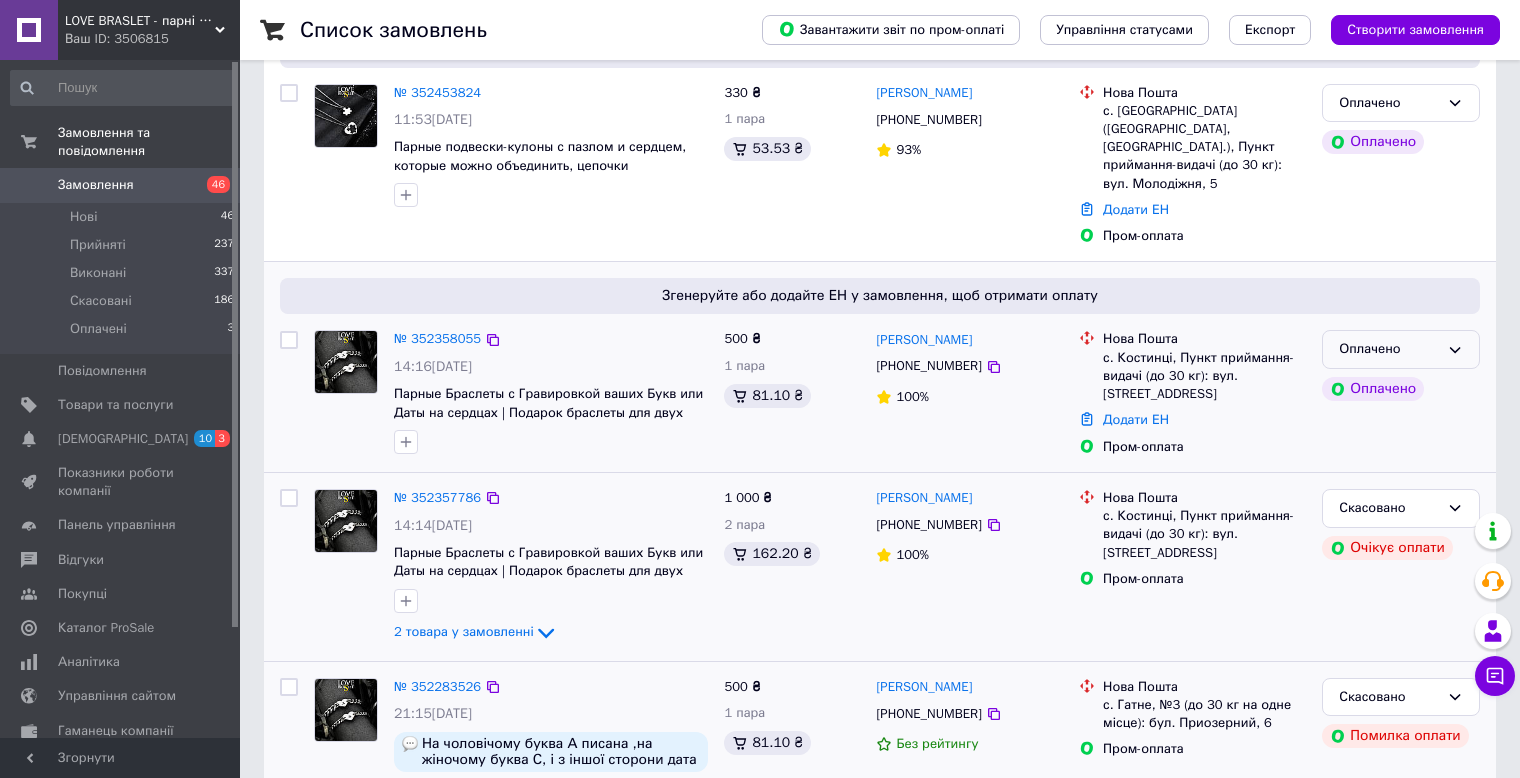 click 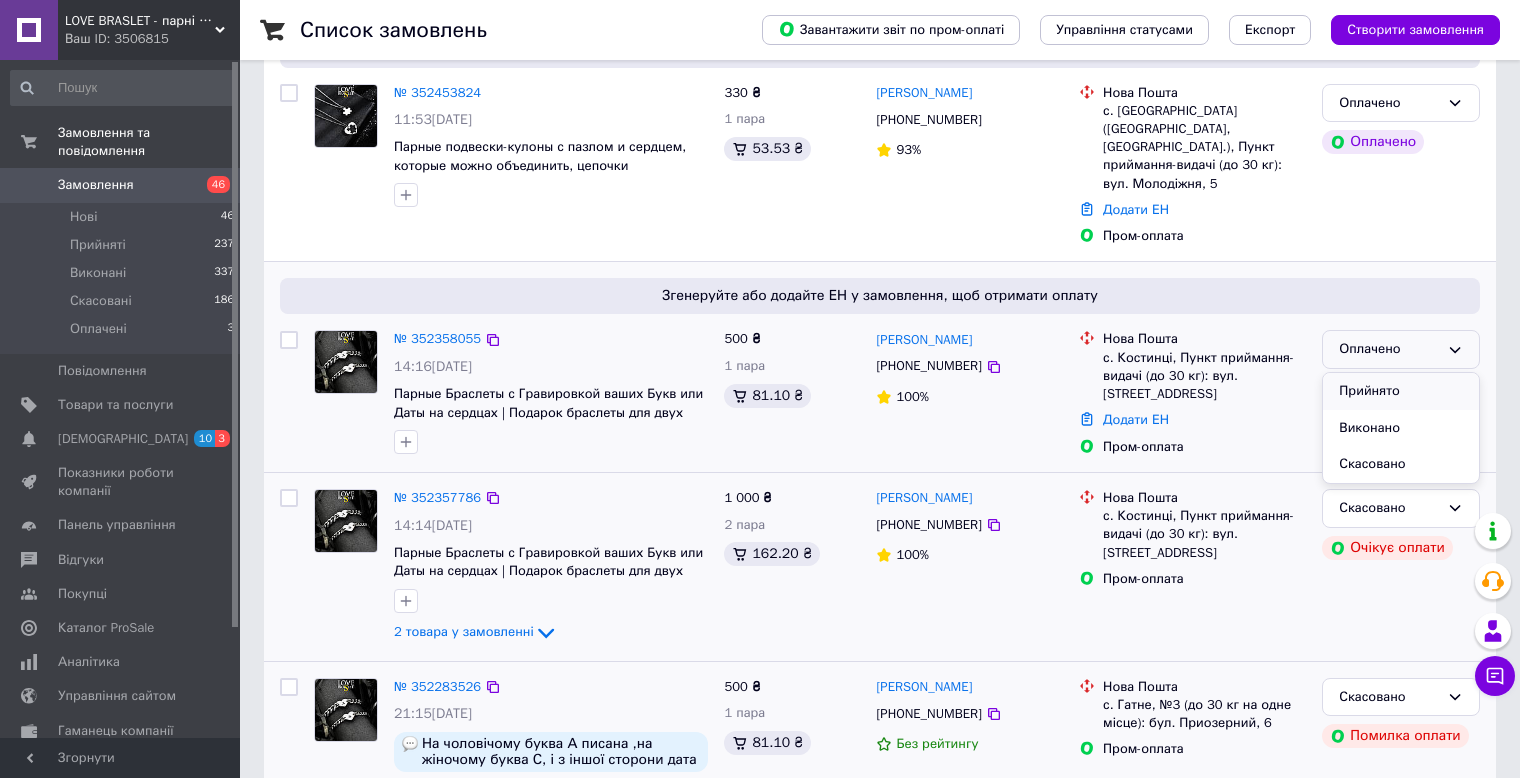 click on "Прийнято" at bounding box center [1401, 391] 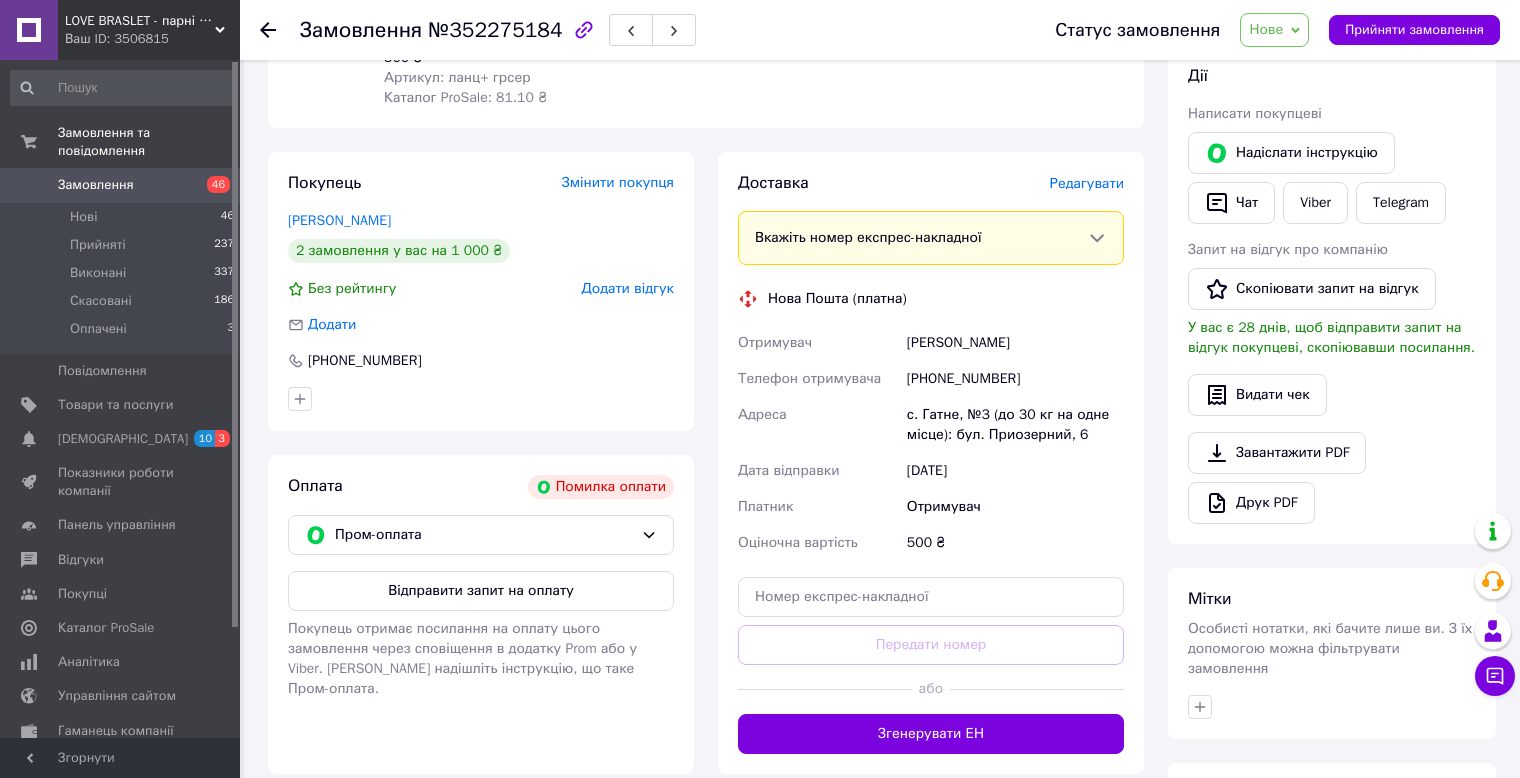 scroll, scrollTop: 400, scrollLeft: 0, axis: vertical 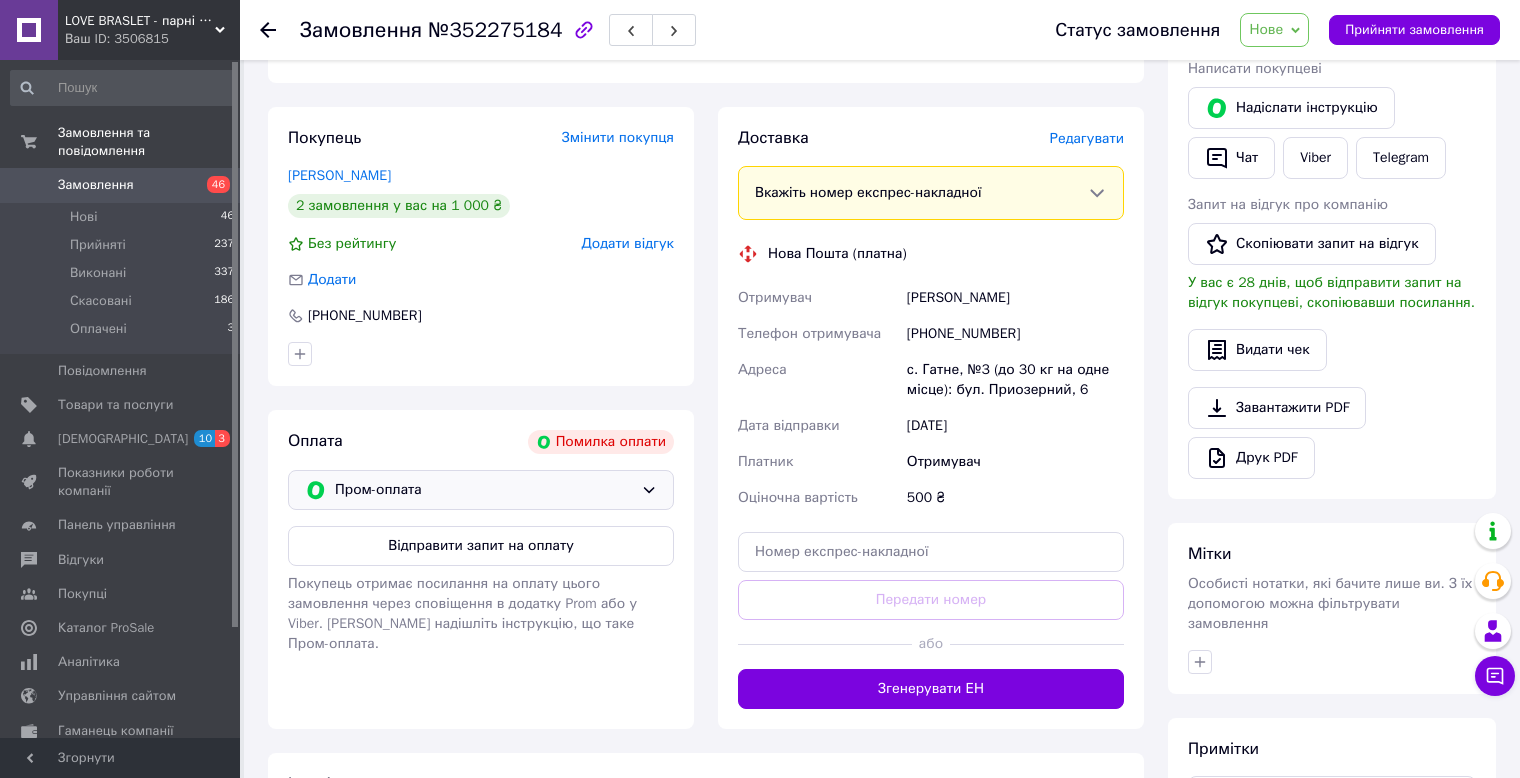 click on "Пром-оплата" at bounding box center (484, 490) 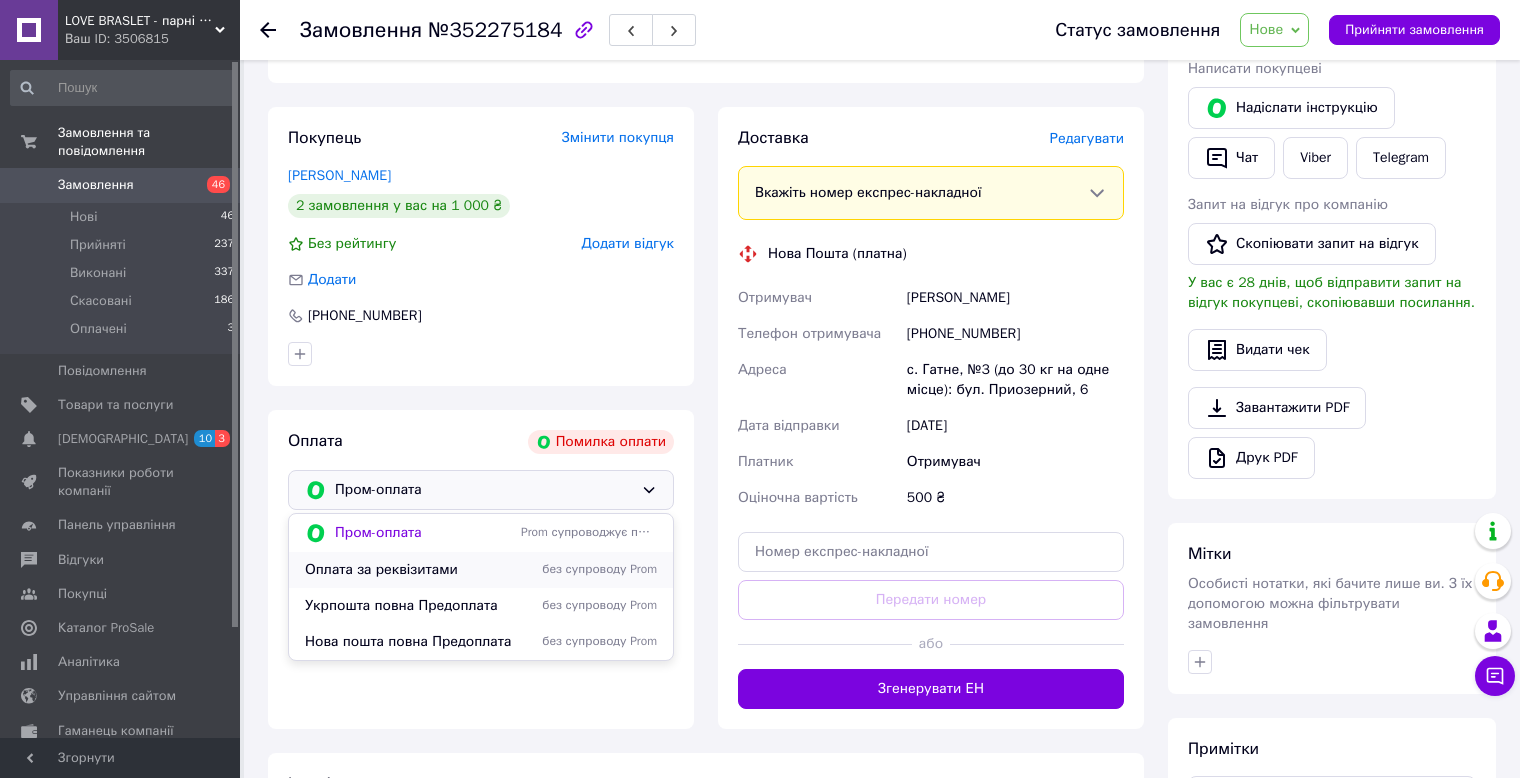 click on "без супроводу Prom" at bounding box center (589, 569) 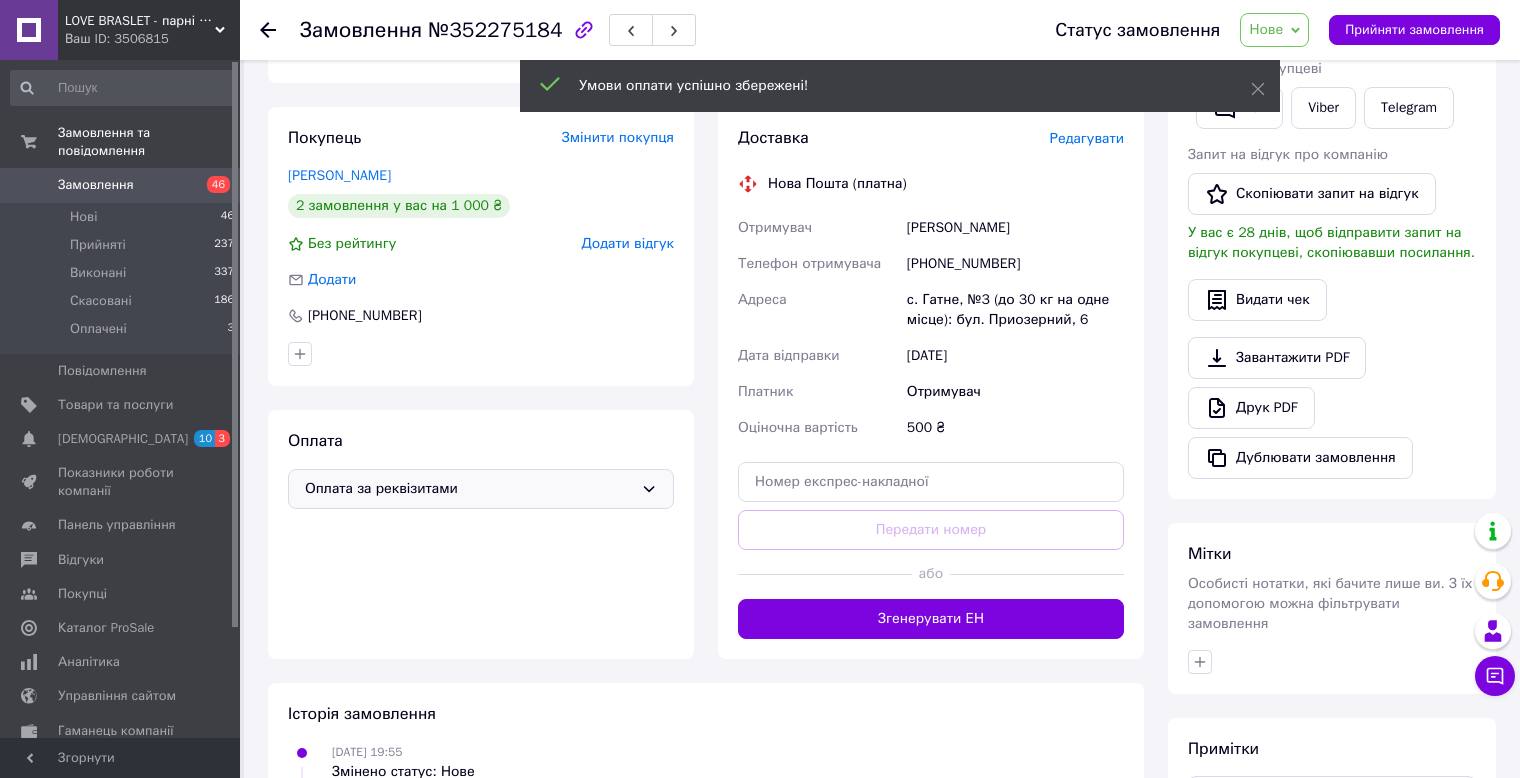 click on "Нове" at bounding box center [1266, 29] 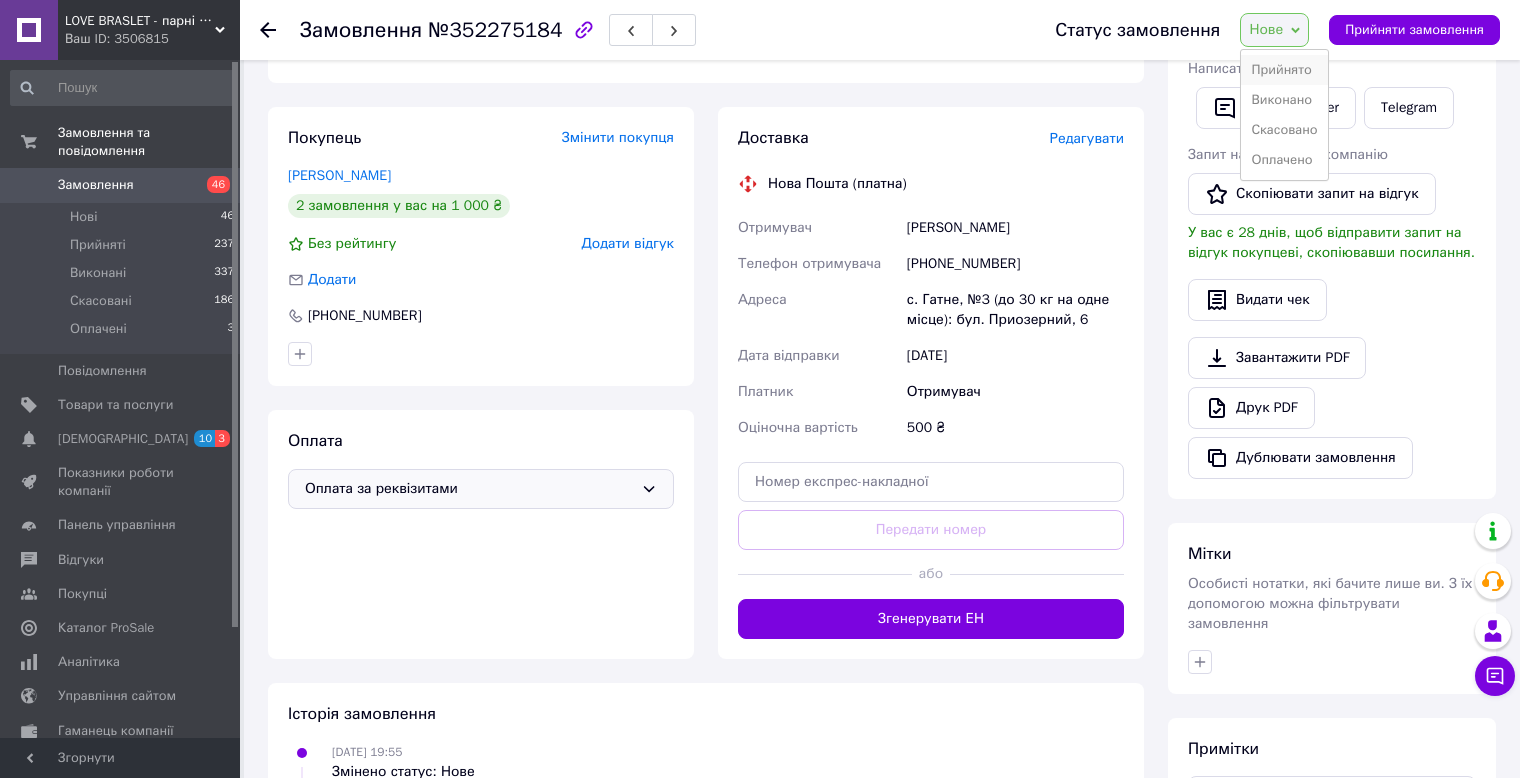 click on "Прийнято" at bounding box center (1284, 70) 